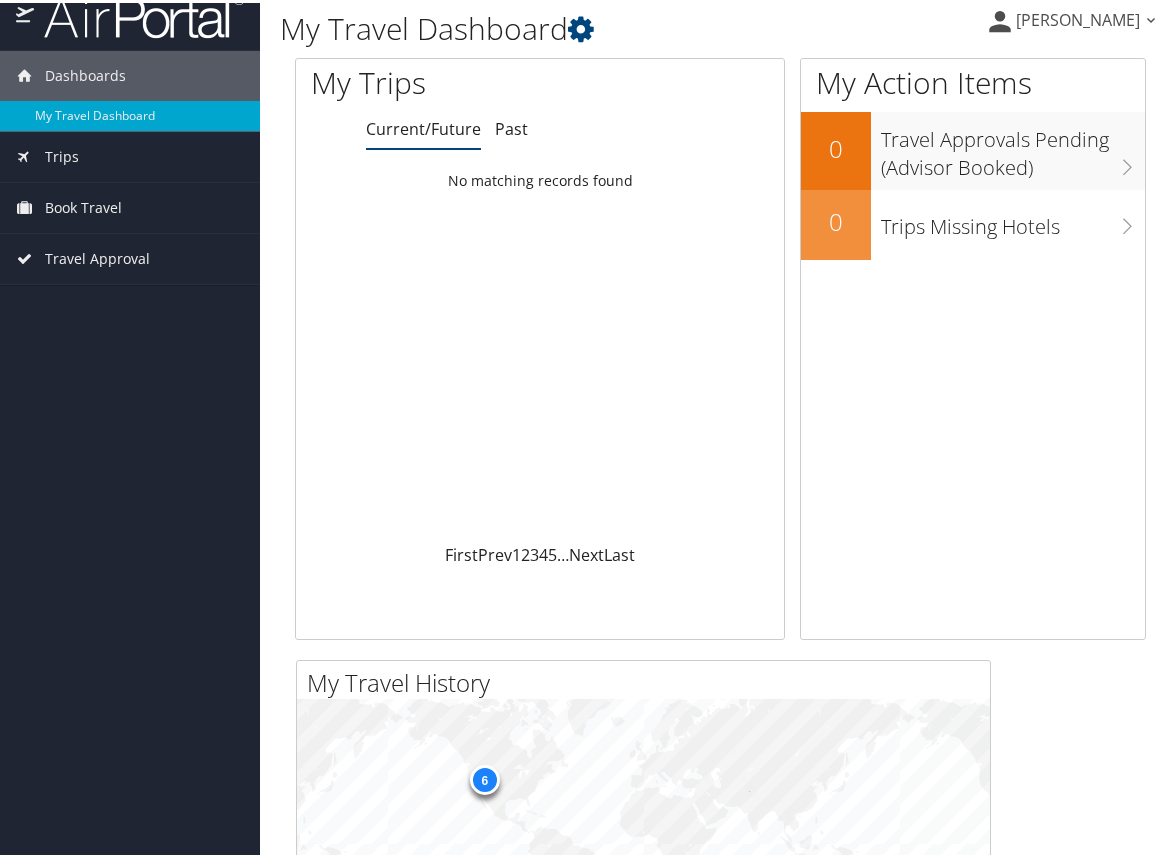 scroll, scrollTop: 0, scrollLeft: 0, axis: both 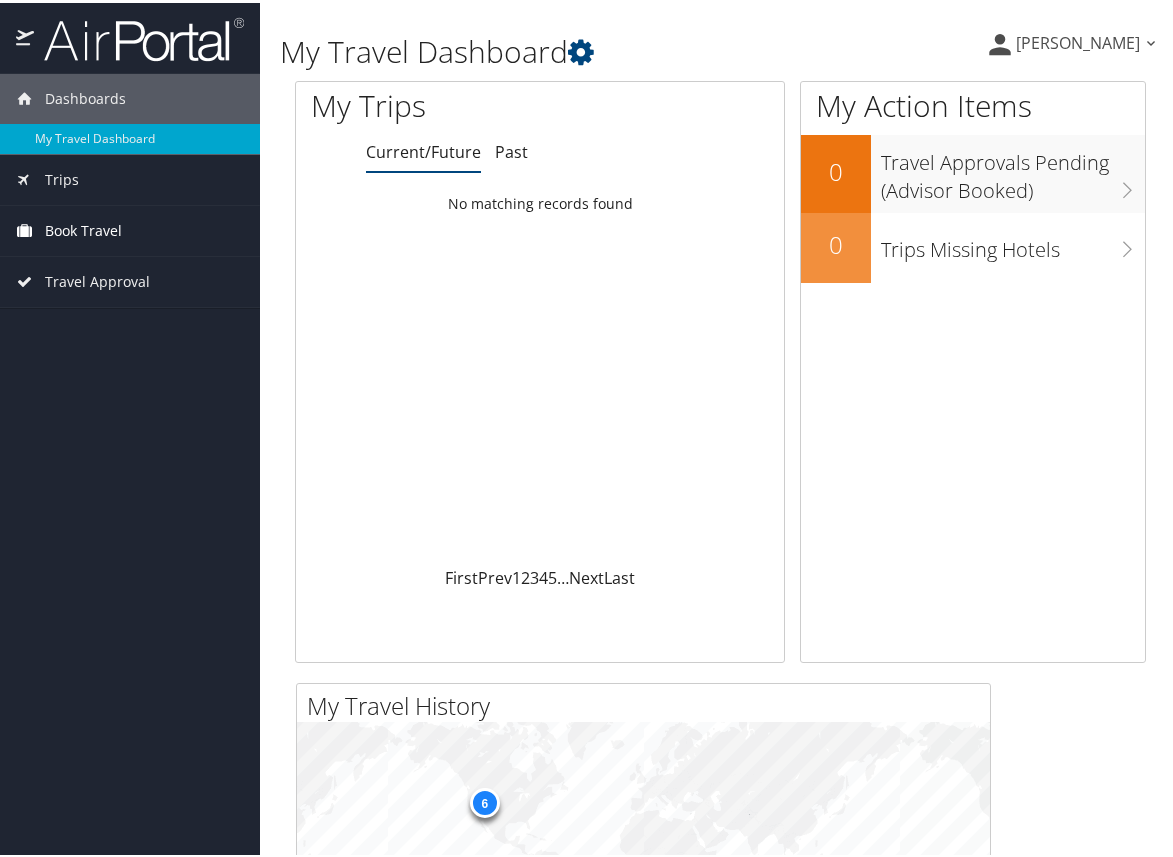 click on "Book Travel" at bounding box center [83, 228] 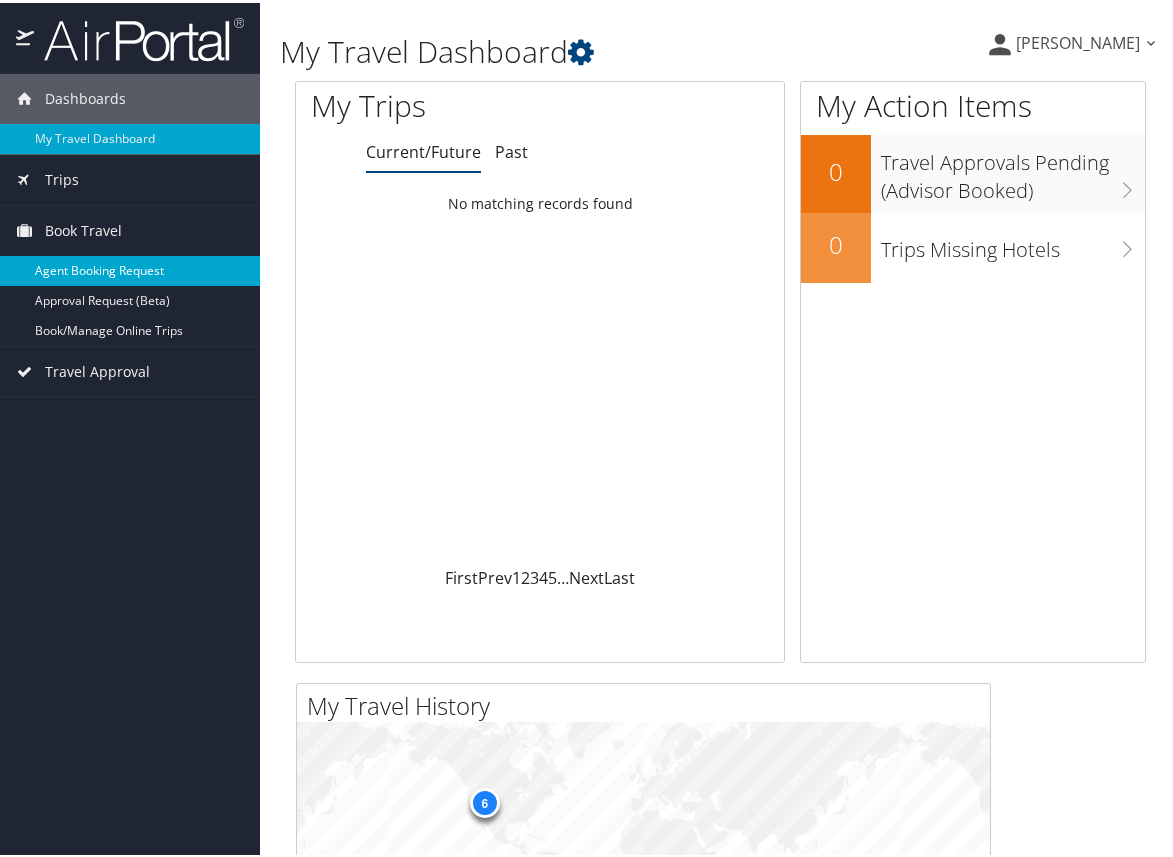 click on "Agent Booking Request" at bounding box center [130, 268] 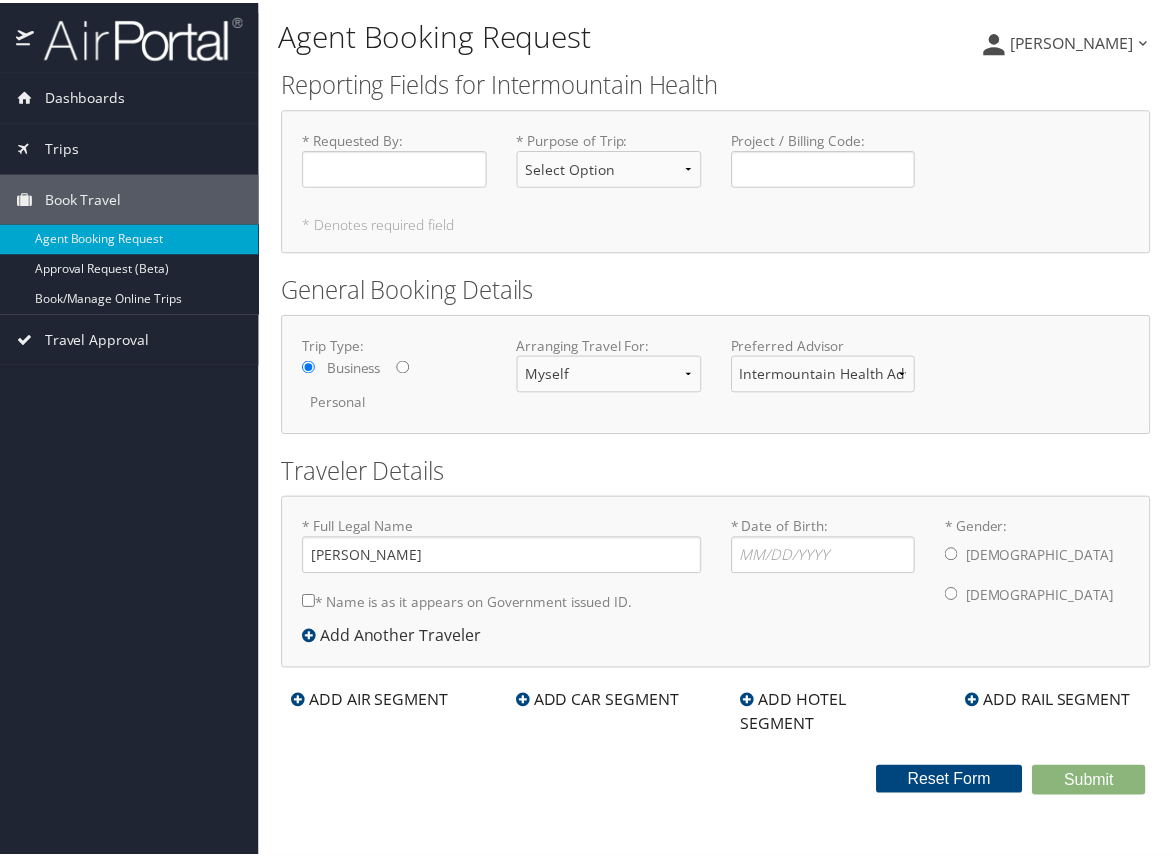 scroll, scrollTop: 0, scrollLeft: 0, axis: both 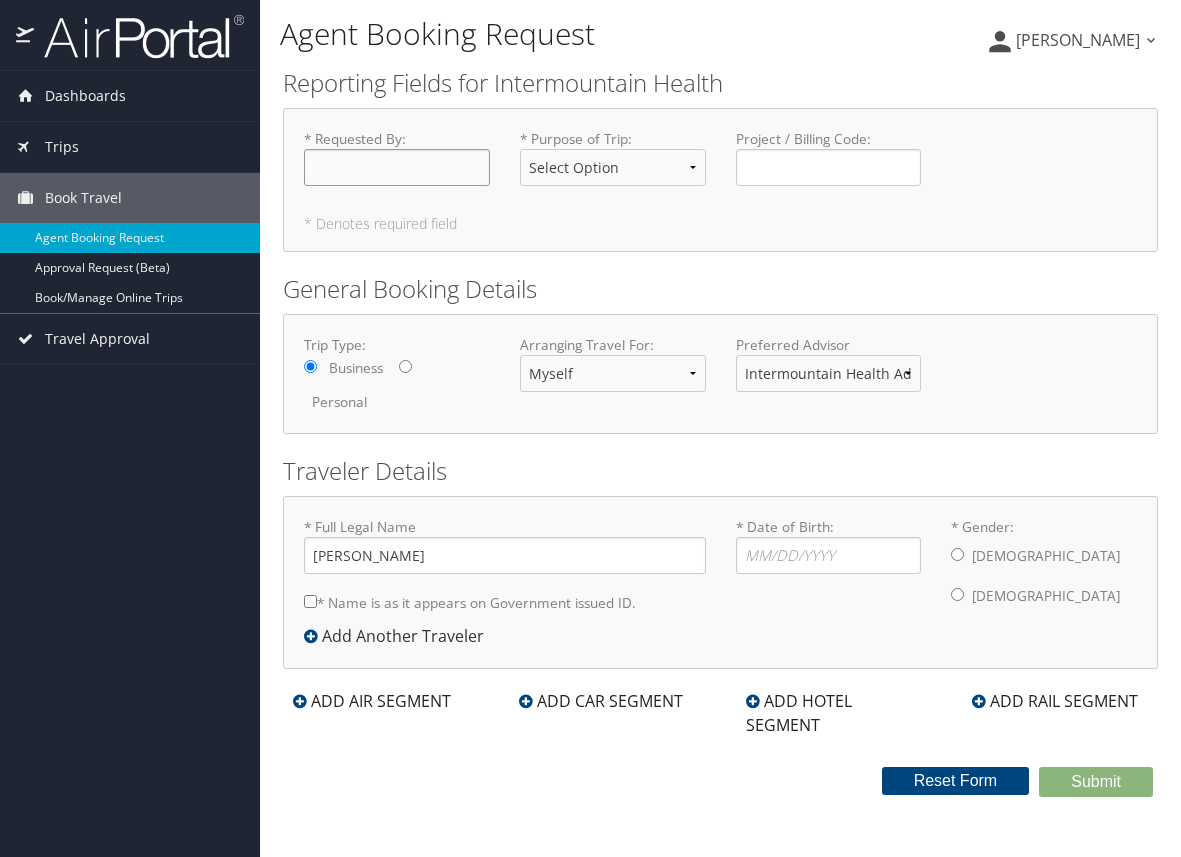 click on "*   Requested By : Required" at bounding box center (397, 167) 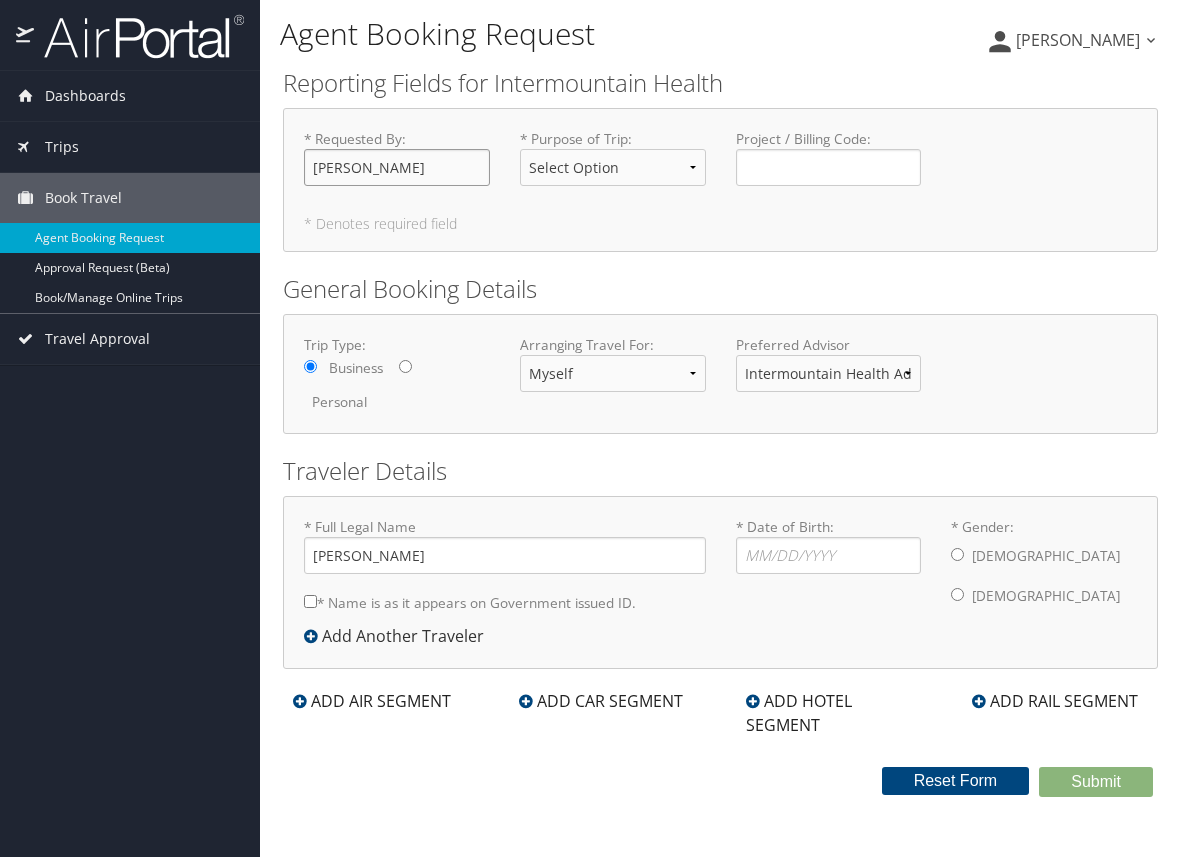 type on "[PERSON_NAME]" 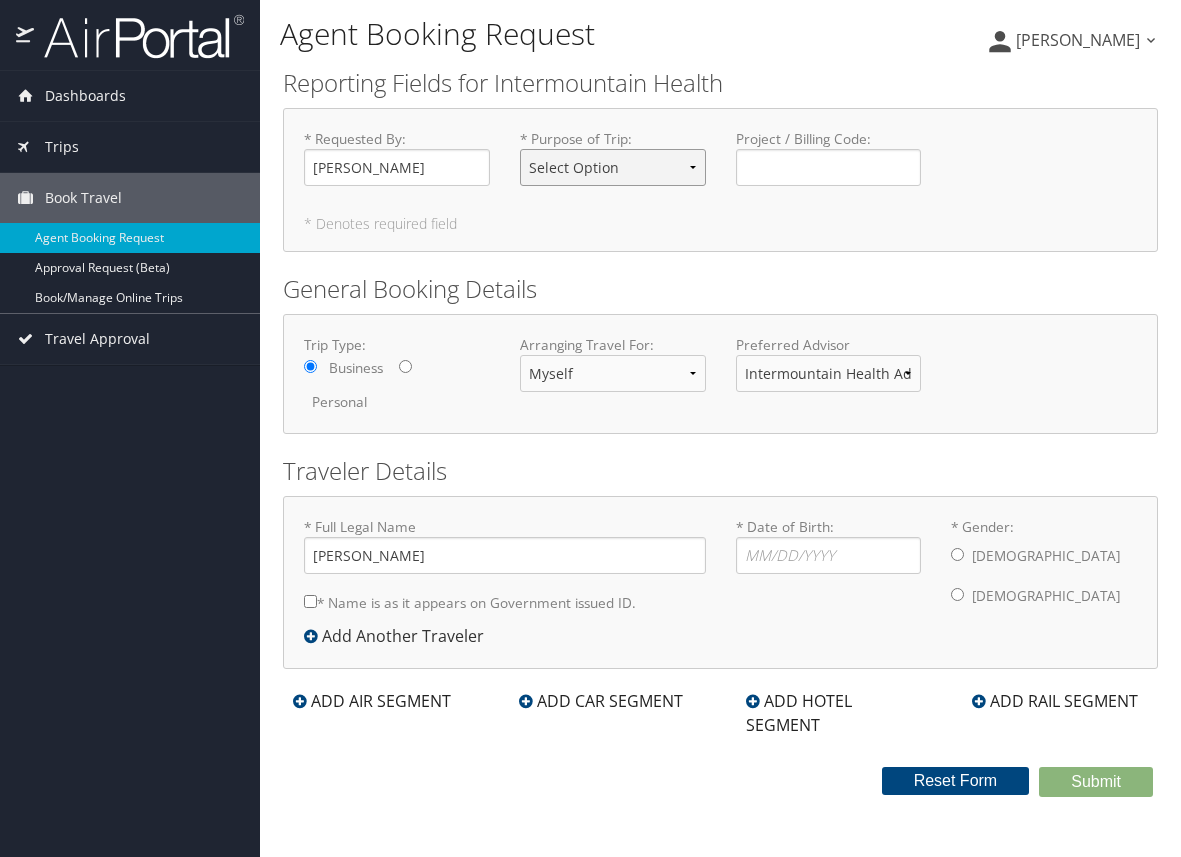 select on "Personal" 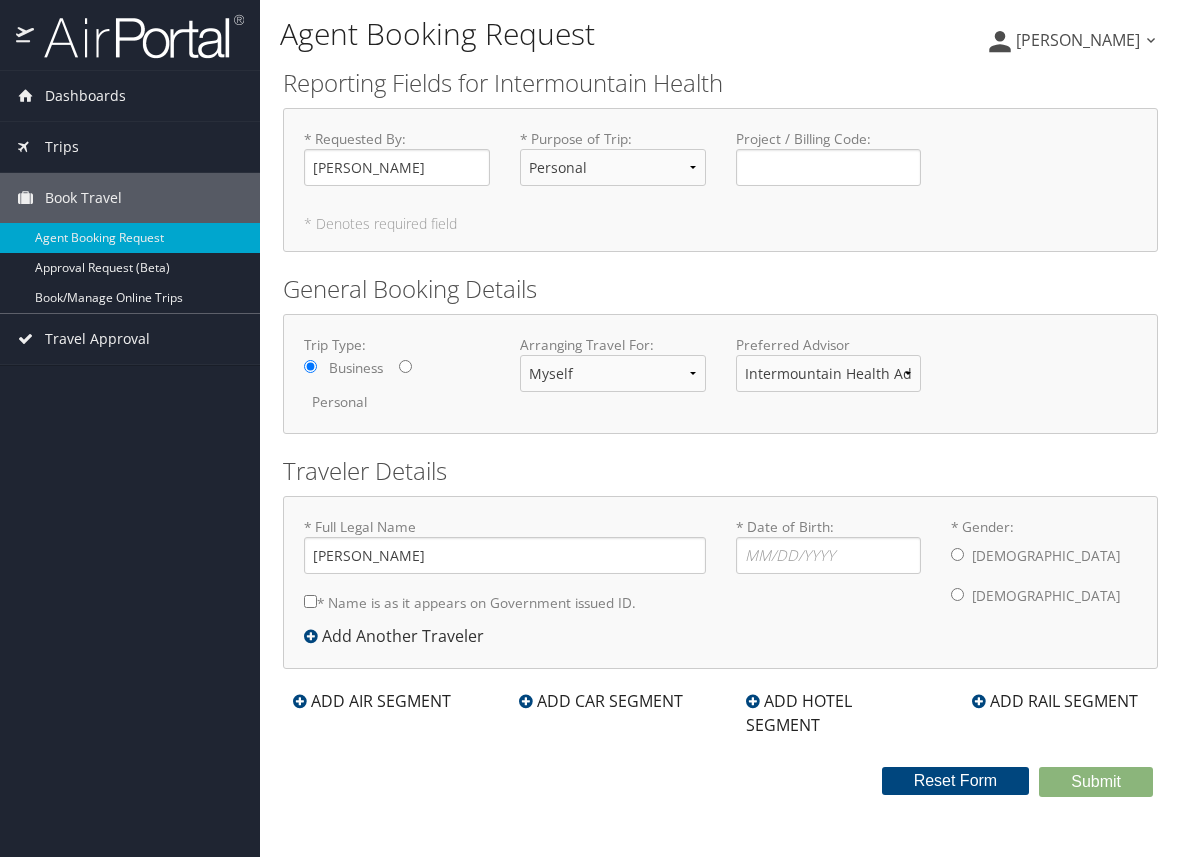 click on "Personal" at bounding box center [405, 366] 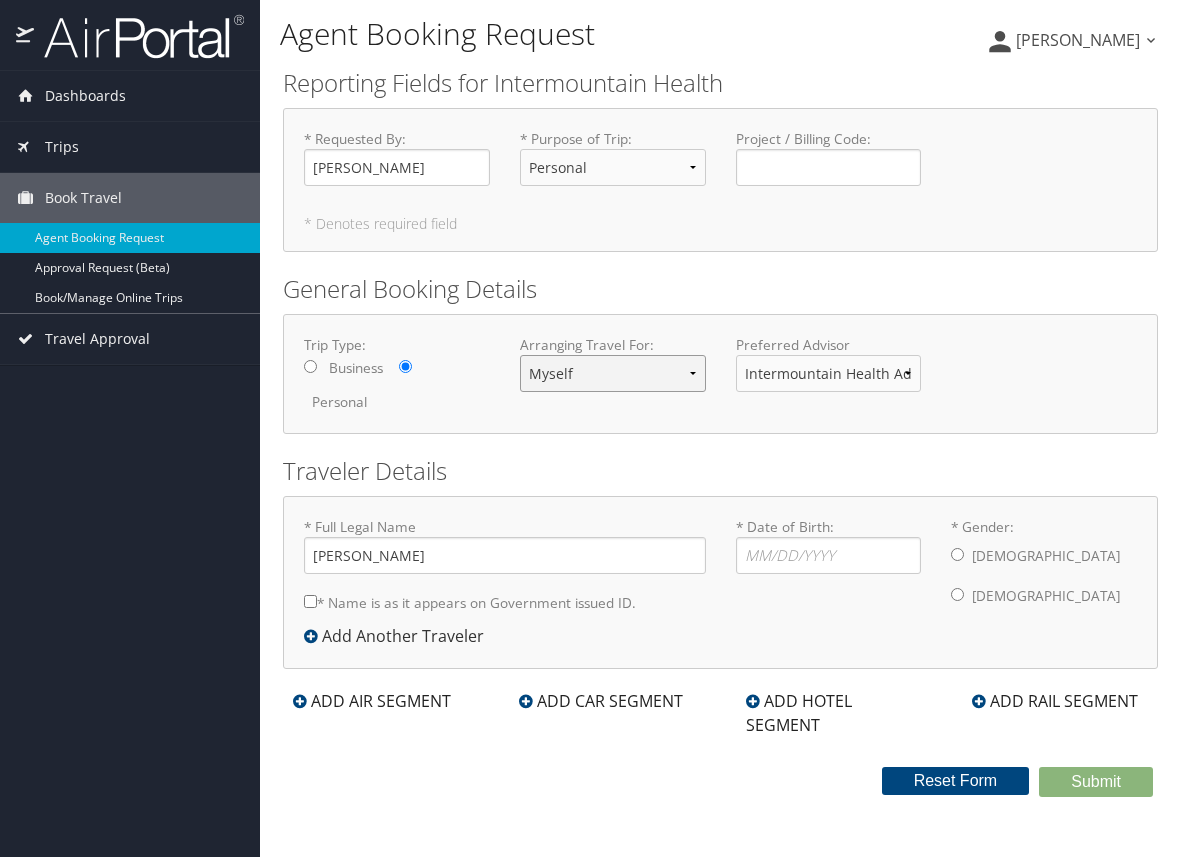click on "Myself Another Traveler Guest Traveler" at bounding box center [613, 373] 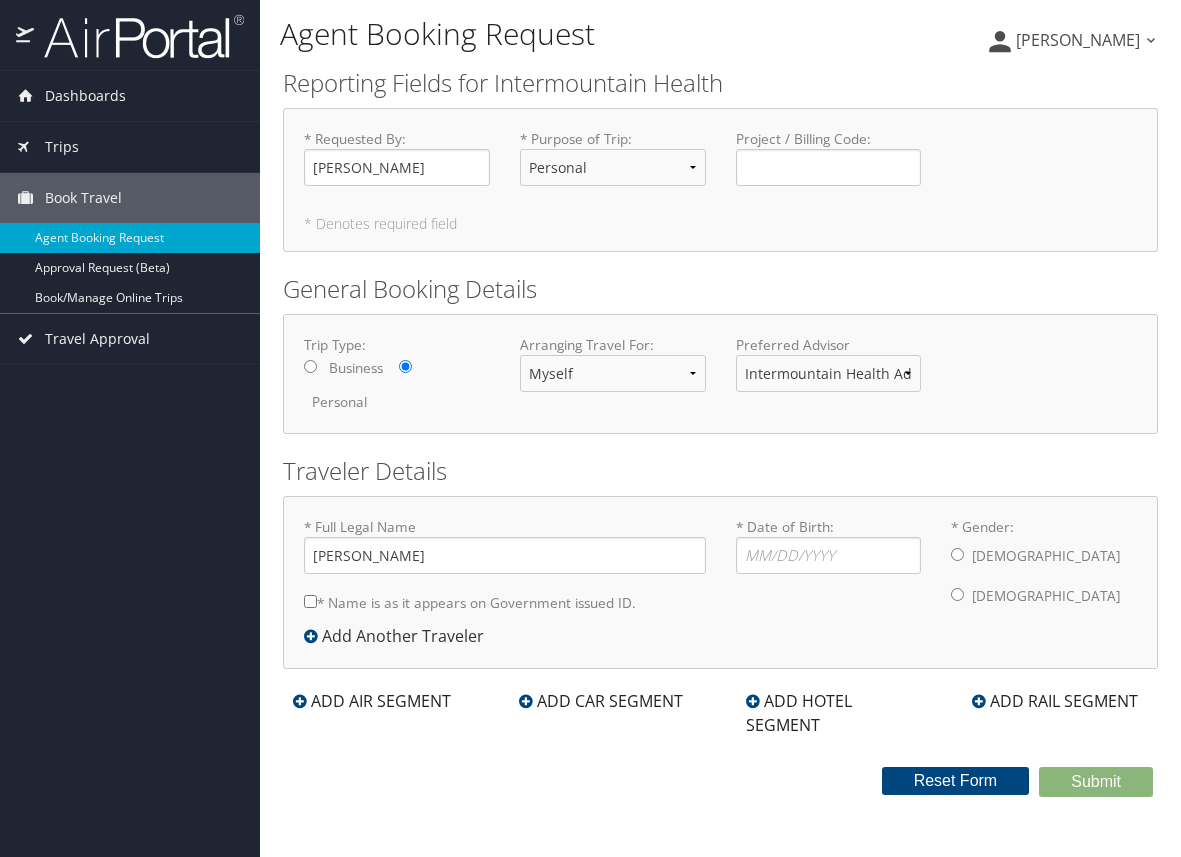 click on "Trip Type:     Business     Personal  Arranging Travel For: Myself Another Traveler Guest Traveler  Preferred Advisor  Intermountain Health Advisor Team You must select an Advisor" at bounding box center (720, 374) 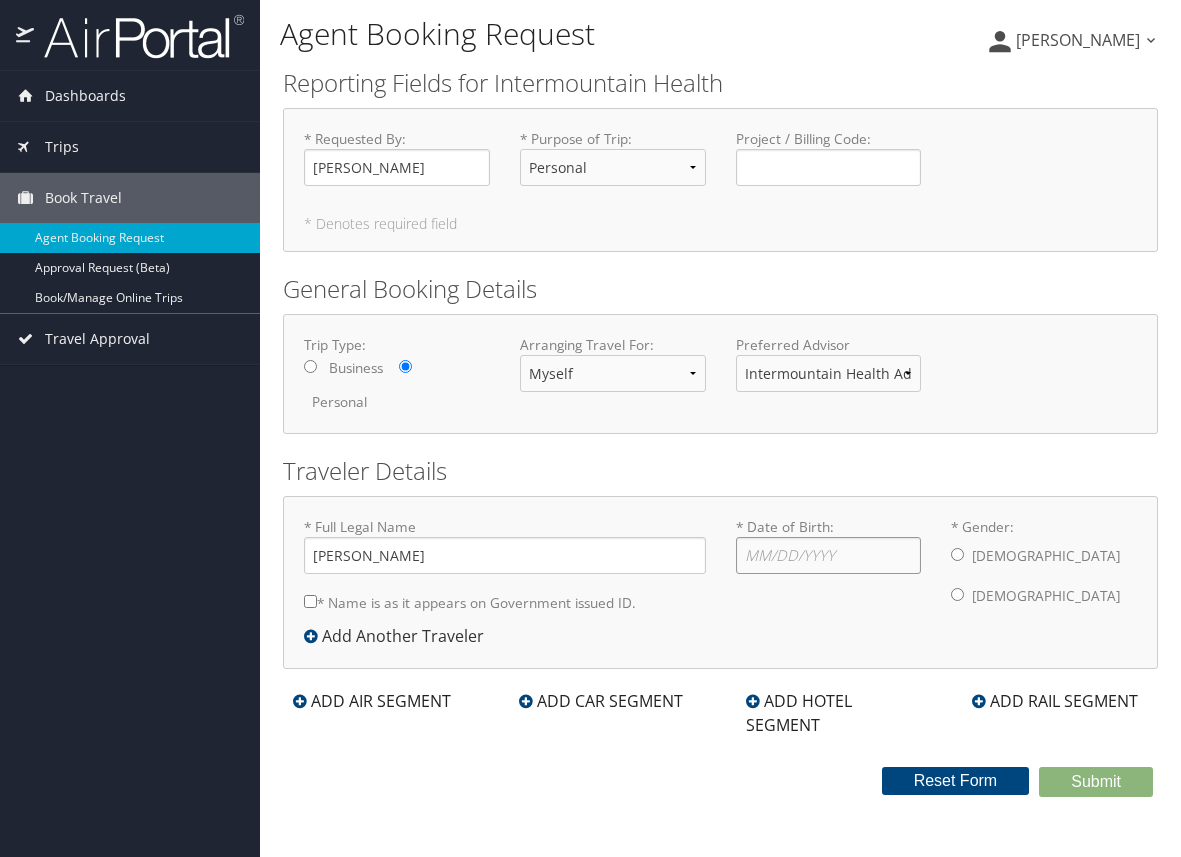 click on "* Date of Birth: Invalid Date" at bounding box center [829, 555] 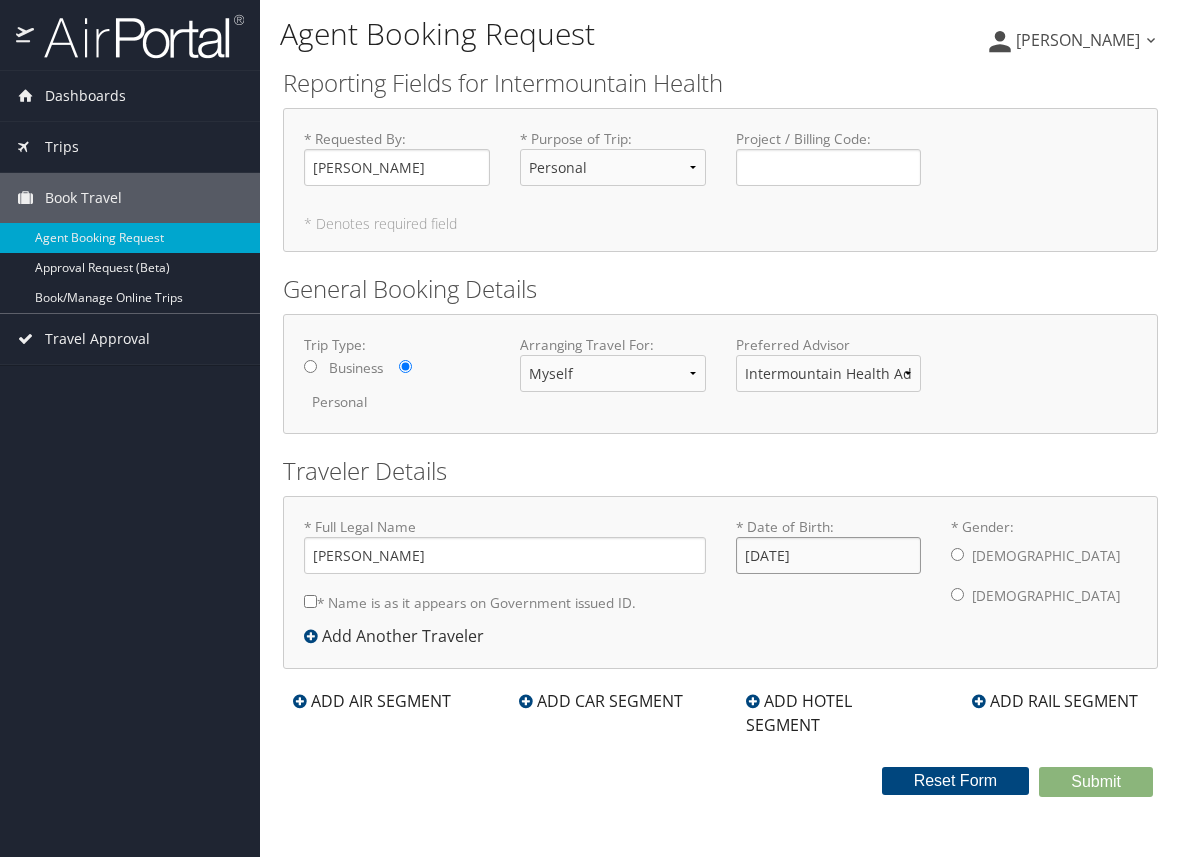 type on "04/28/1991" 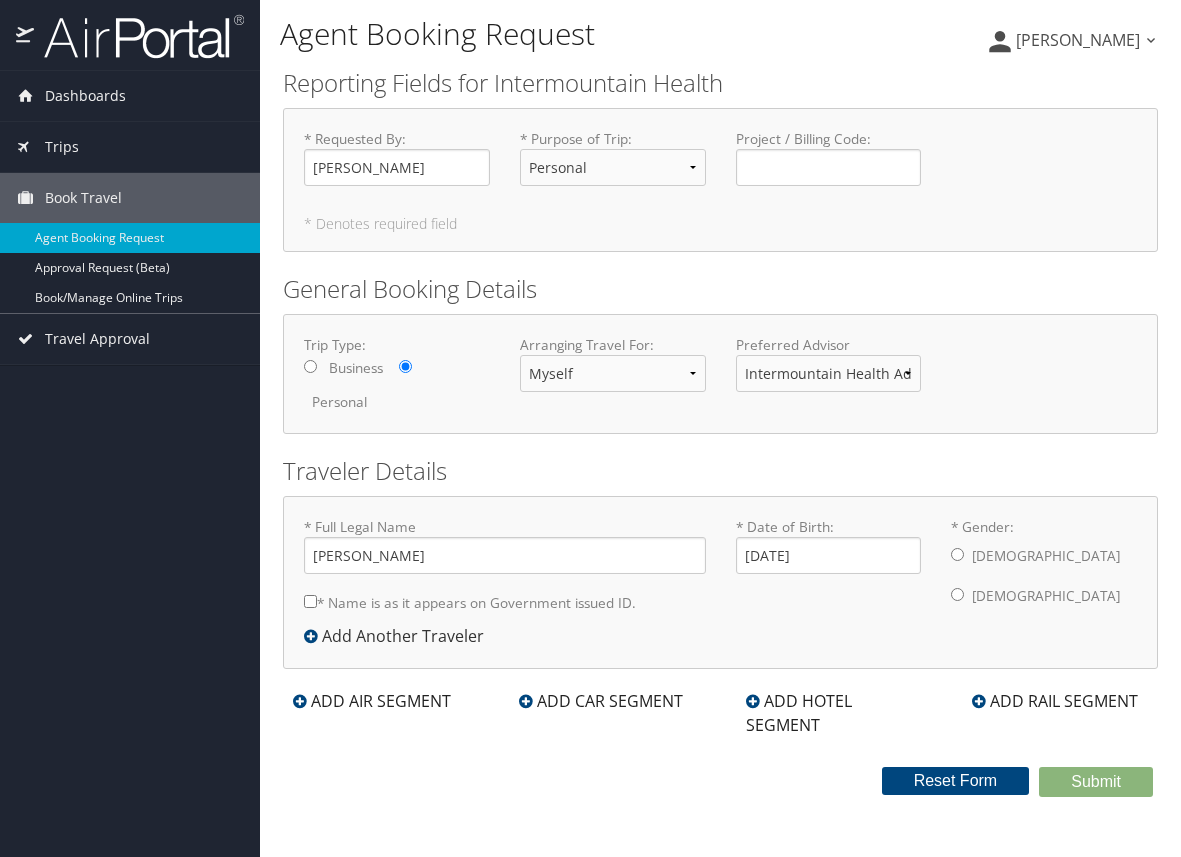 click on "Male Female" at bounding box center (1044, 577) 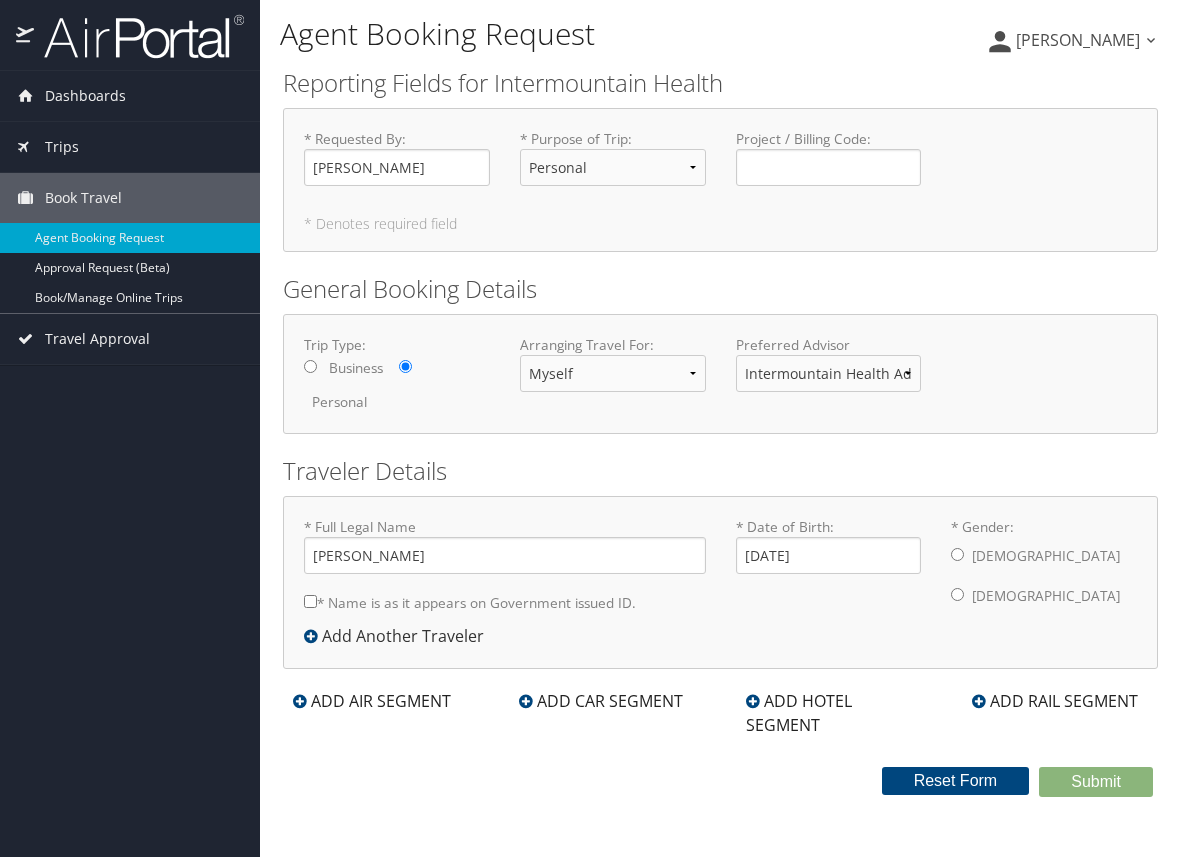 click on "* Gender:  Male Female" at bounding box center [957, 594] 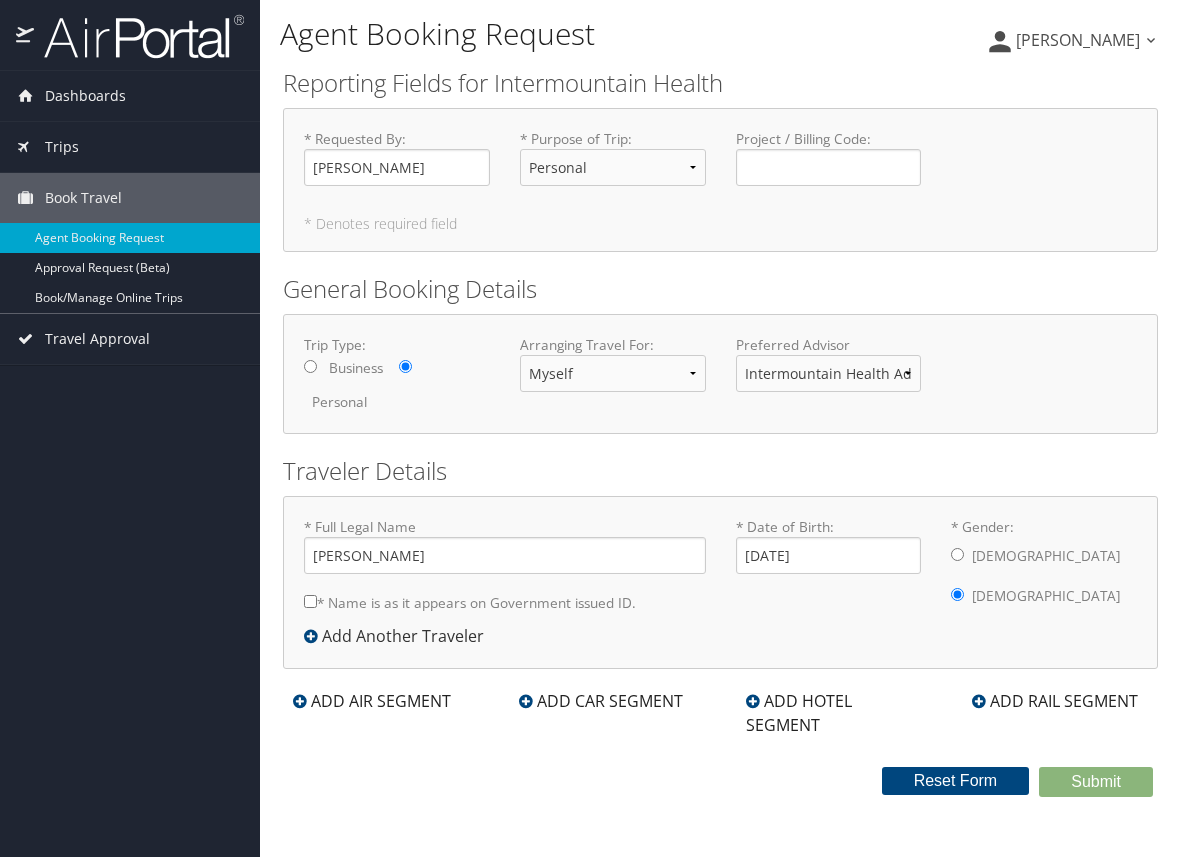 click on "Add Another Traveler" 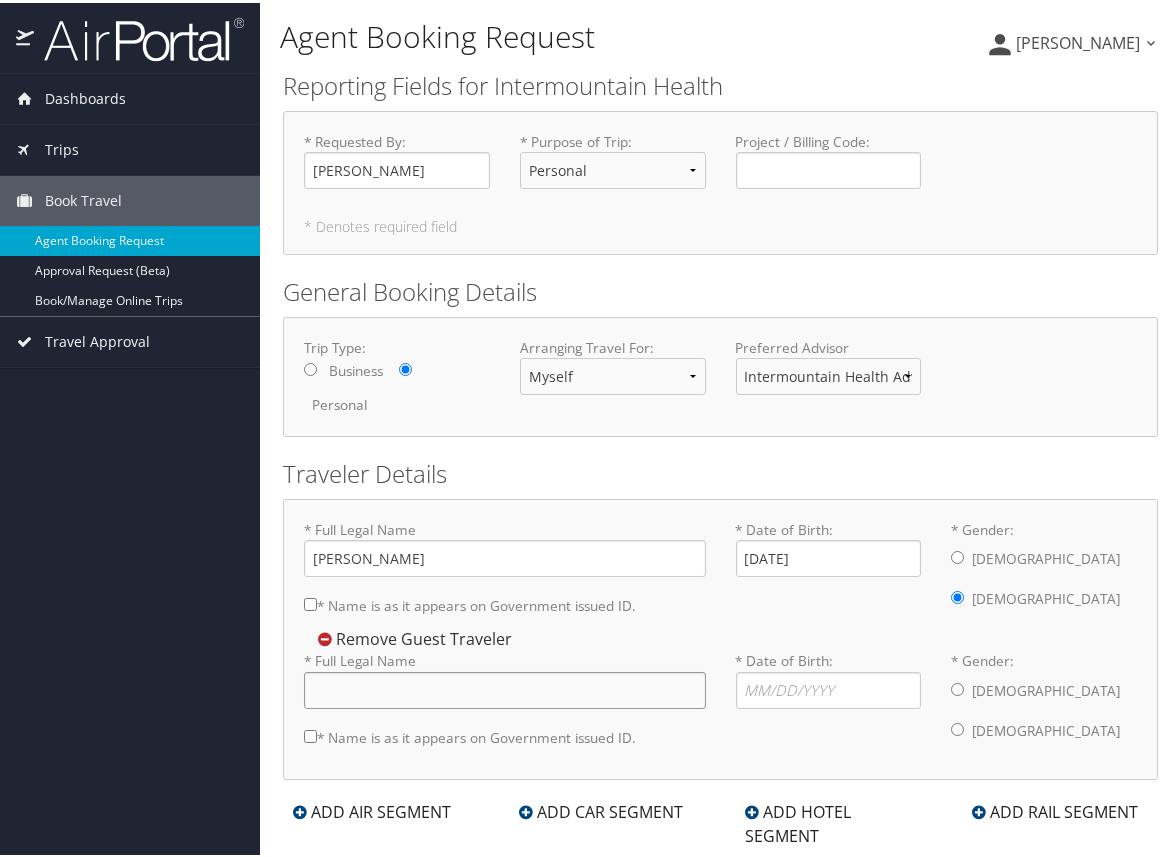 click on "* Full Legal Name" at bounding box center (505, 687) 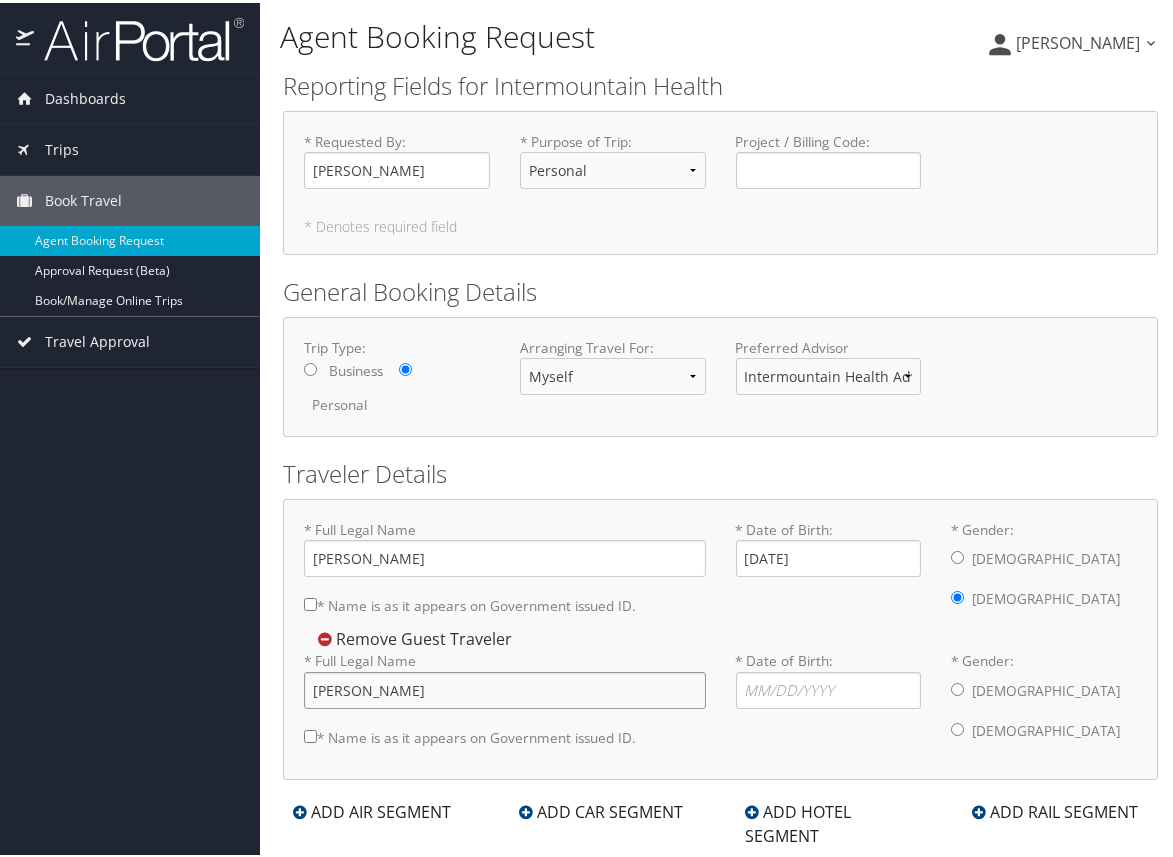 type on "Michael Hoopes" 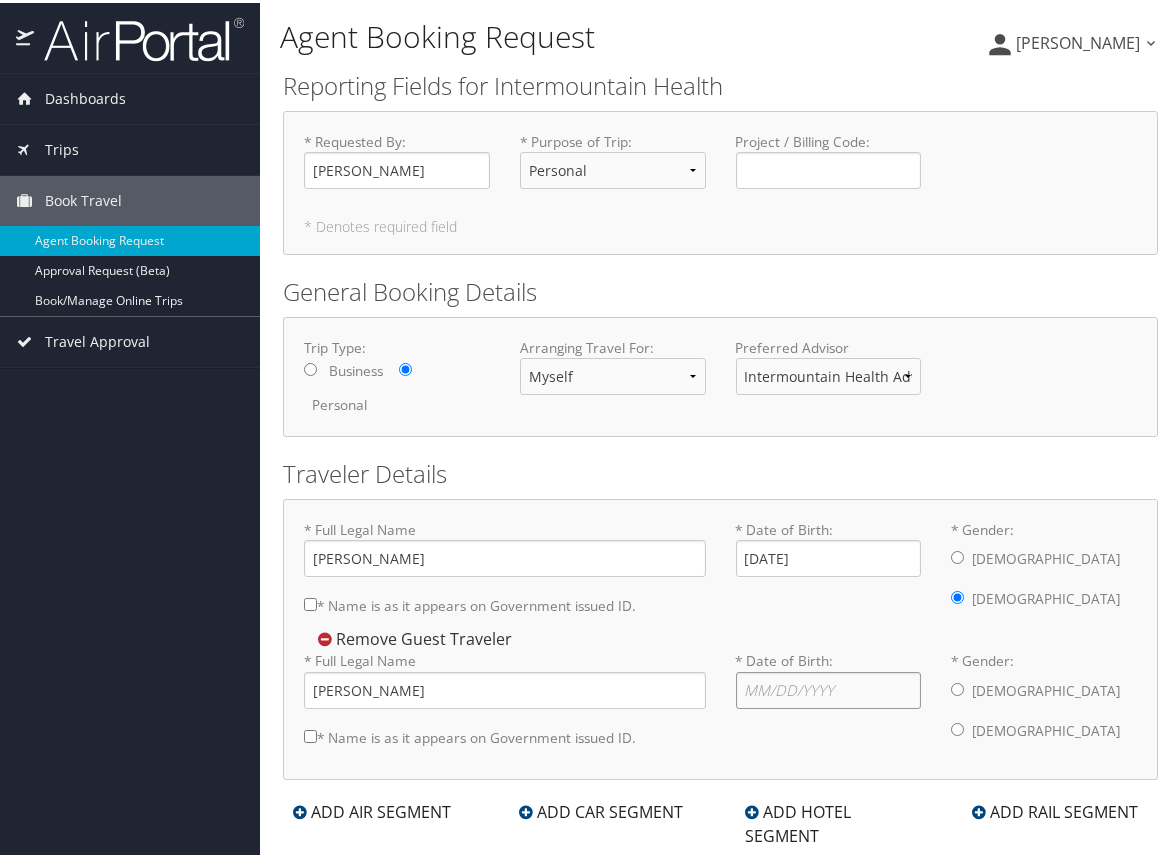 click on "* Date of Birth: Invalid Date" at bounding box center (829, 687) 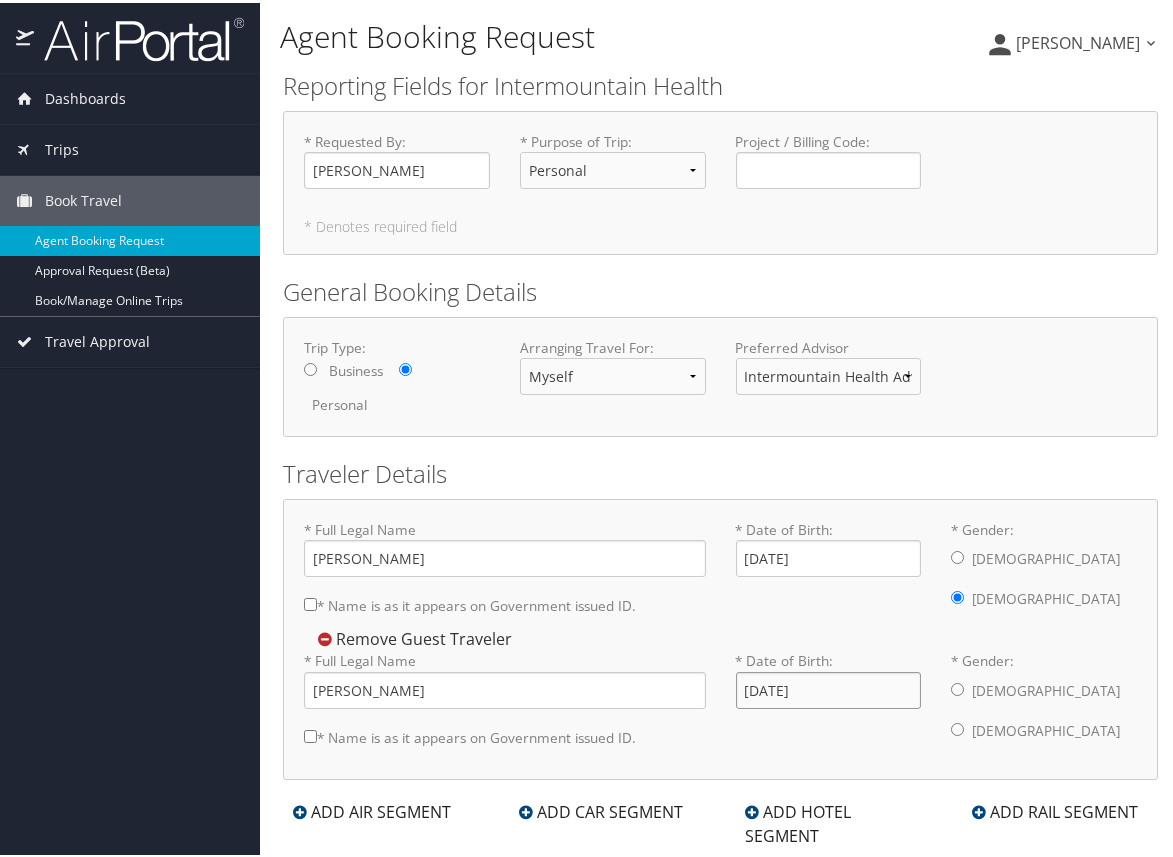 type on "11/04/1989" 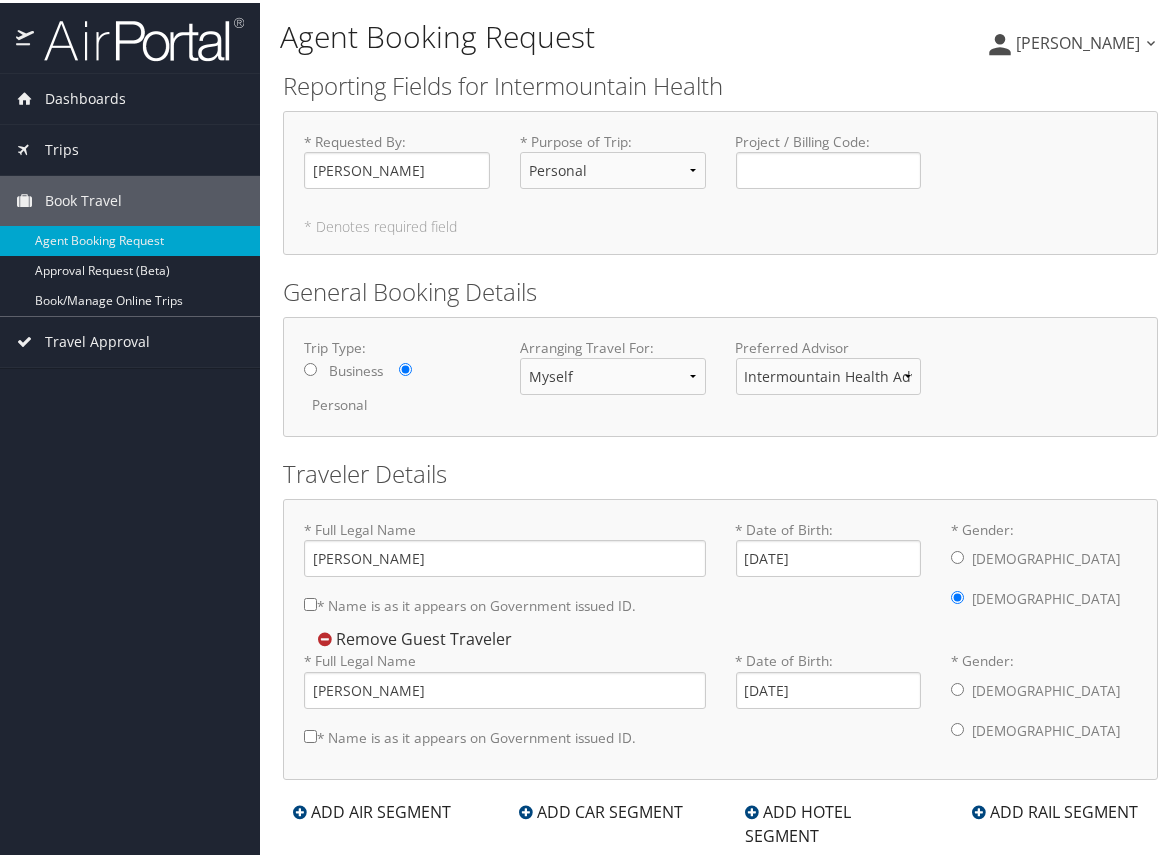 click on "* Gender:  Male Female" at bounding box center [957, 686] 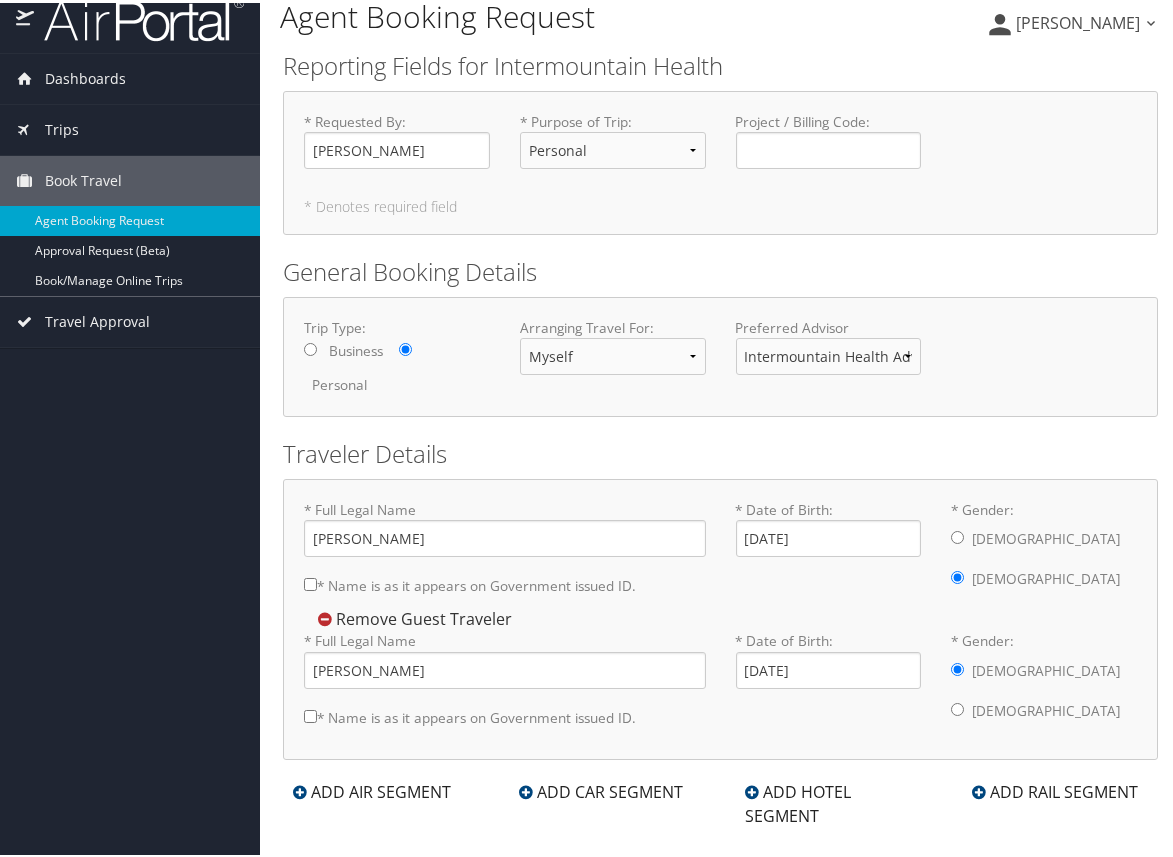 scroll, scrollTop: 48, scrollLeft: 0, axis: vertical 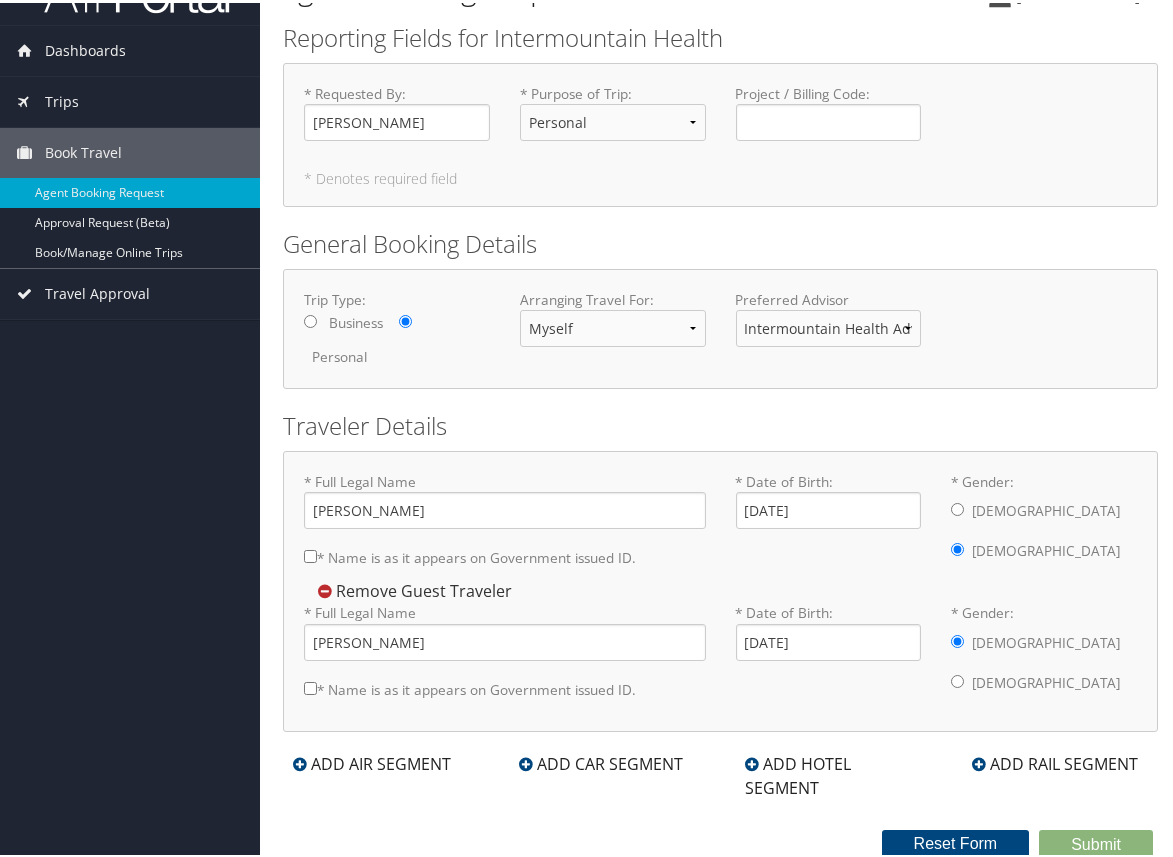 click on "ADD HOTEL SEGMENT" at bounding box center [834, 773] 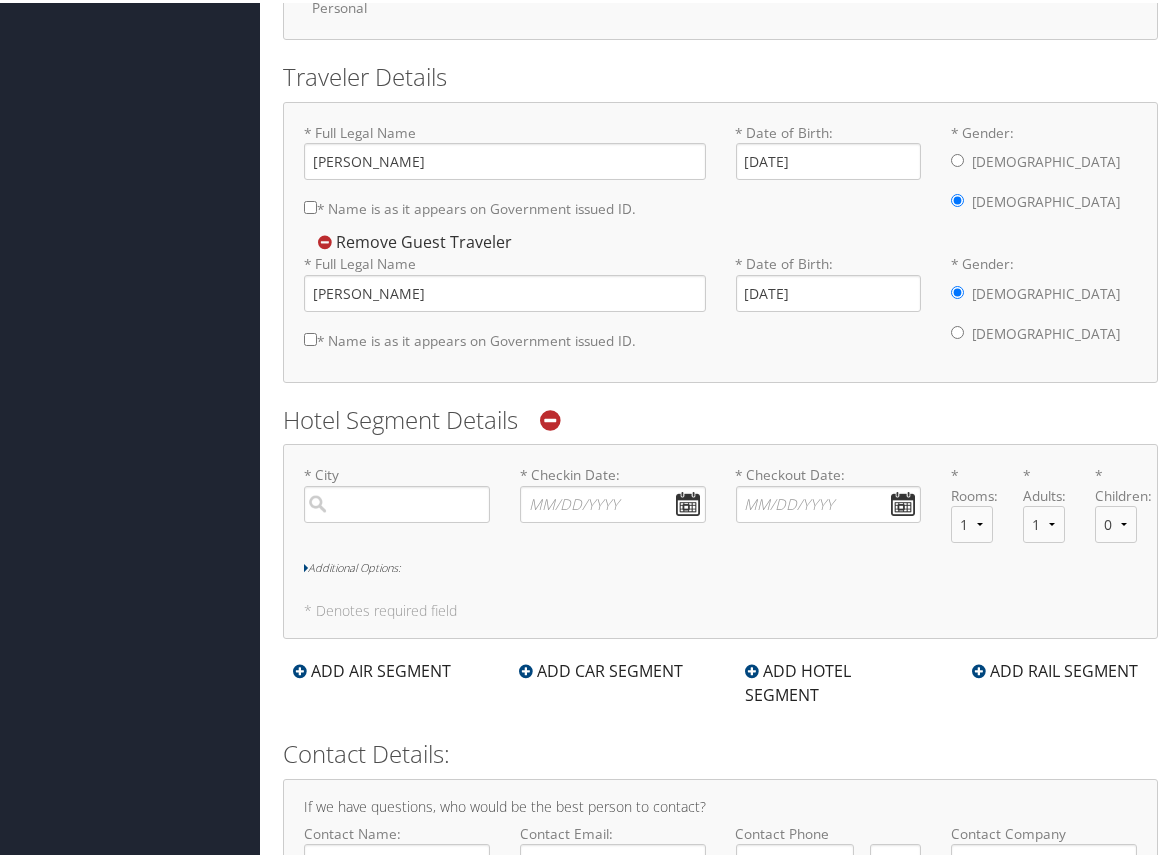 scroll, scrollTop: 448, scrollLeft: 0, axis: vertical 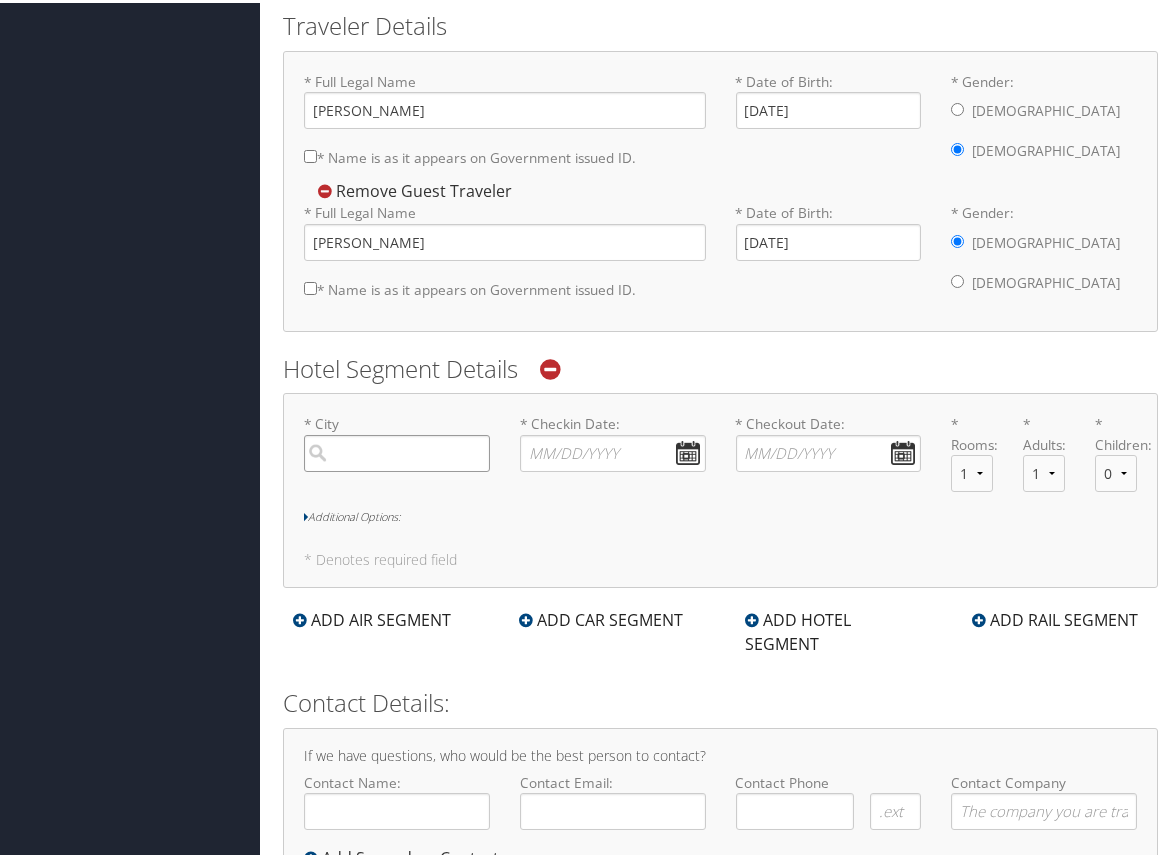 click at bounding box center (397, 450) 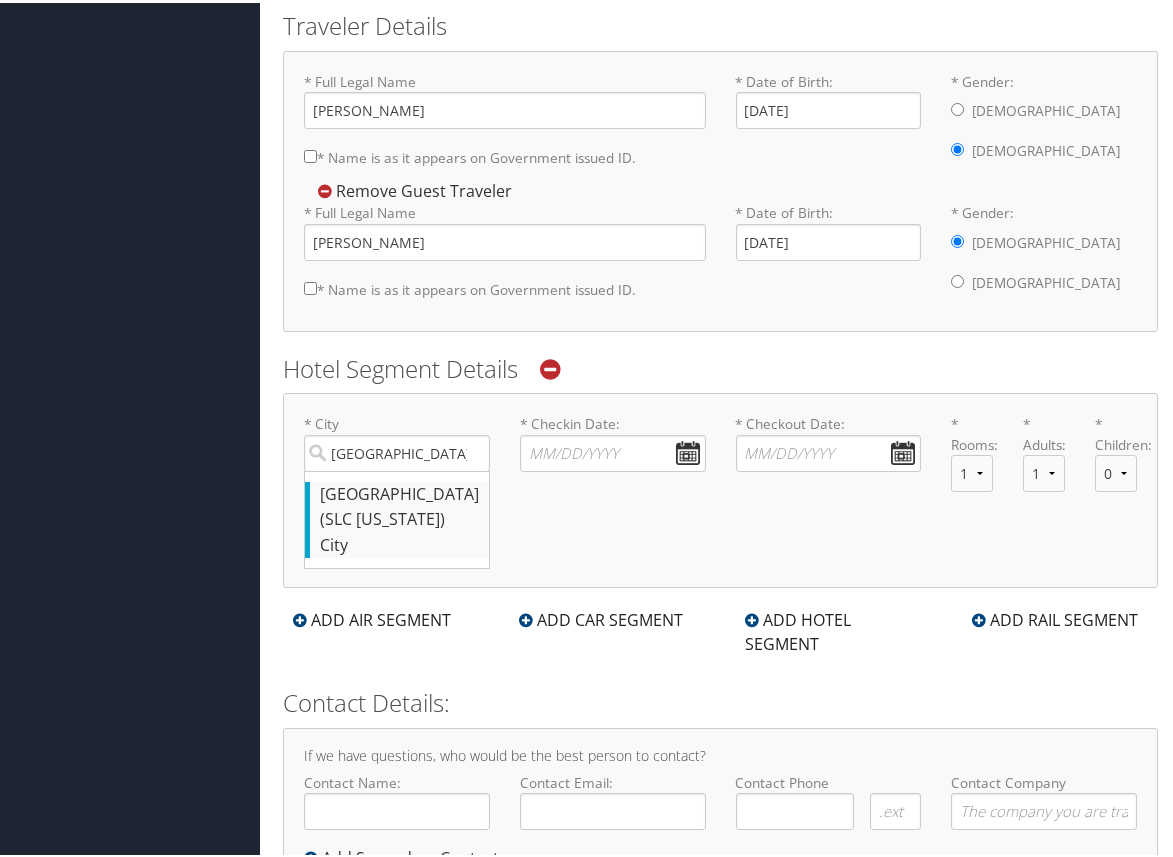 click on "Salt Lake City   (SLC Utah)" at bounding box center (399, 504) 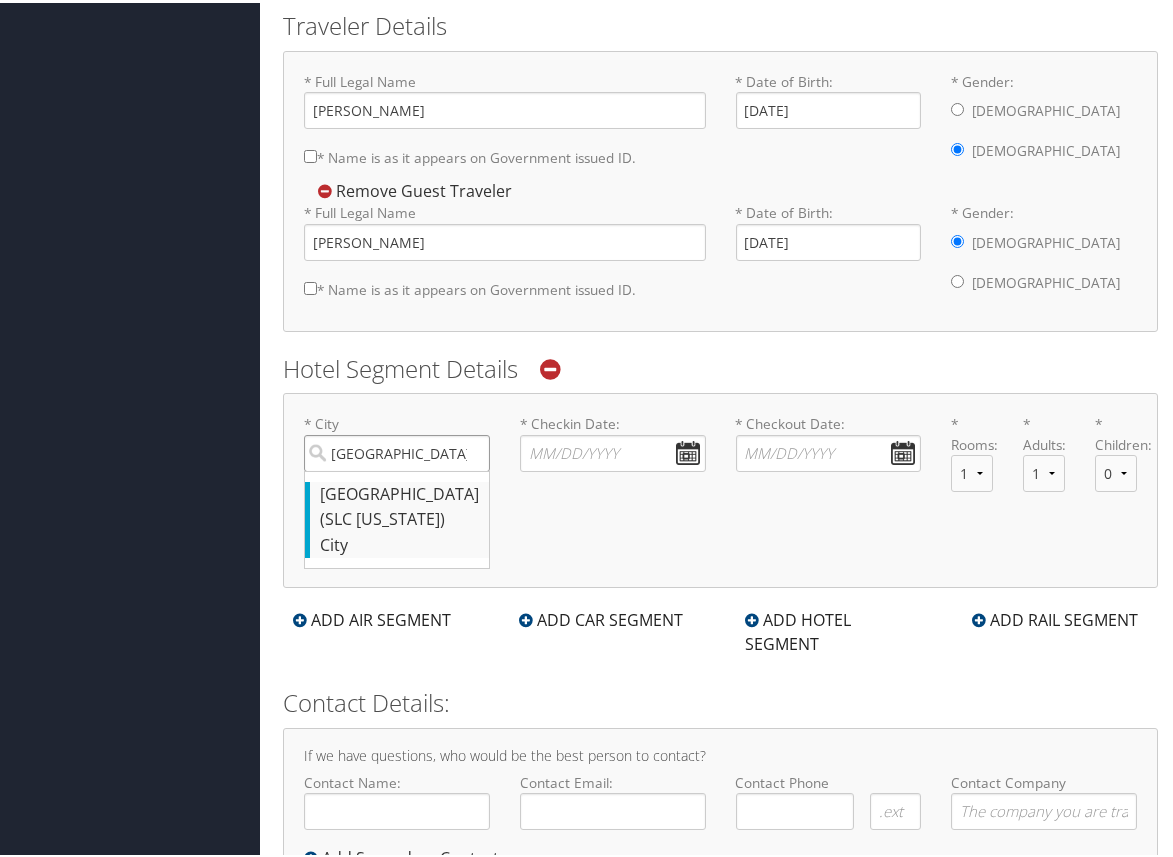 click on "Salt Lake" at bounding box center [397, 450] 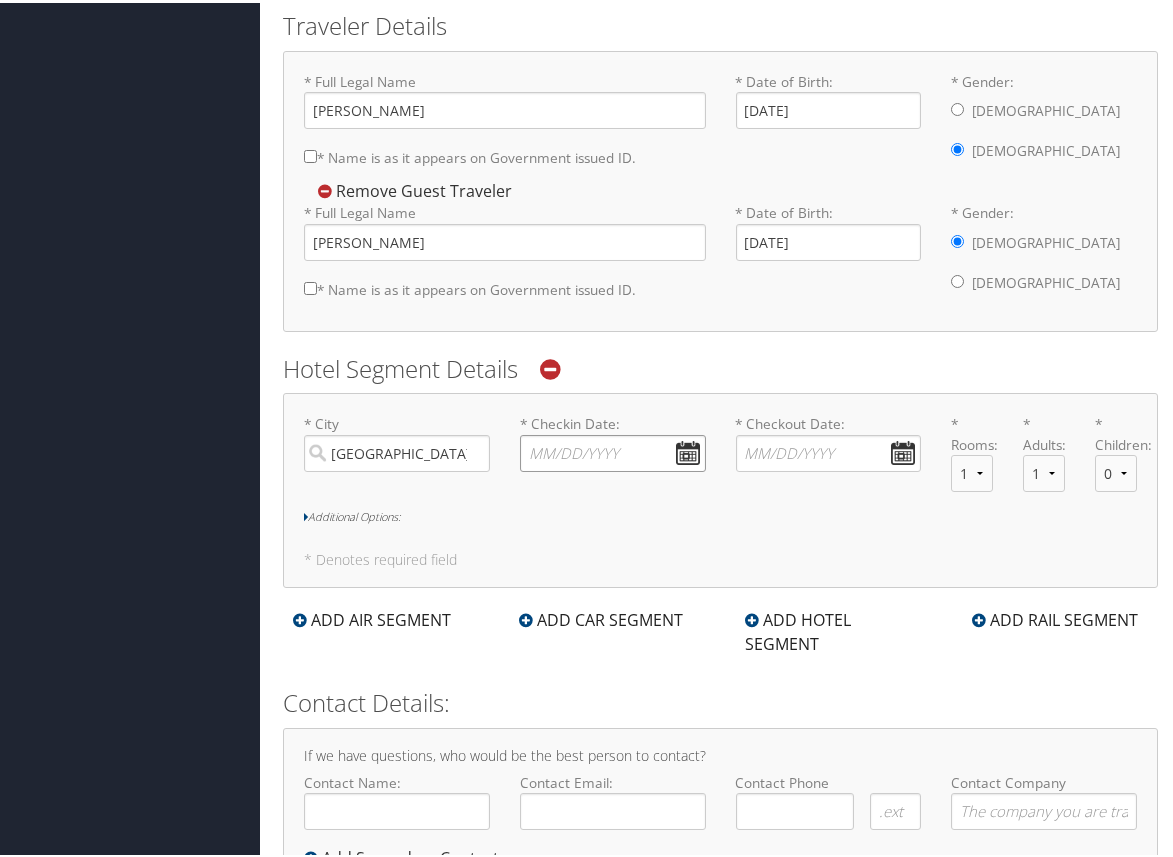 click on "* Checkin Date: Dates must be valid" at bounding box center (613, 450) 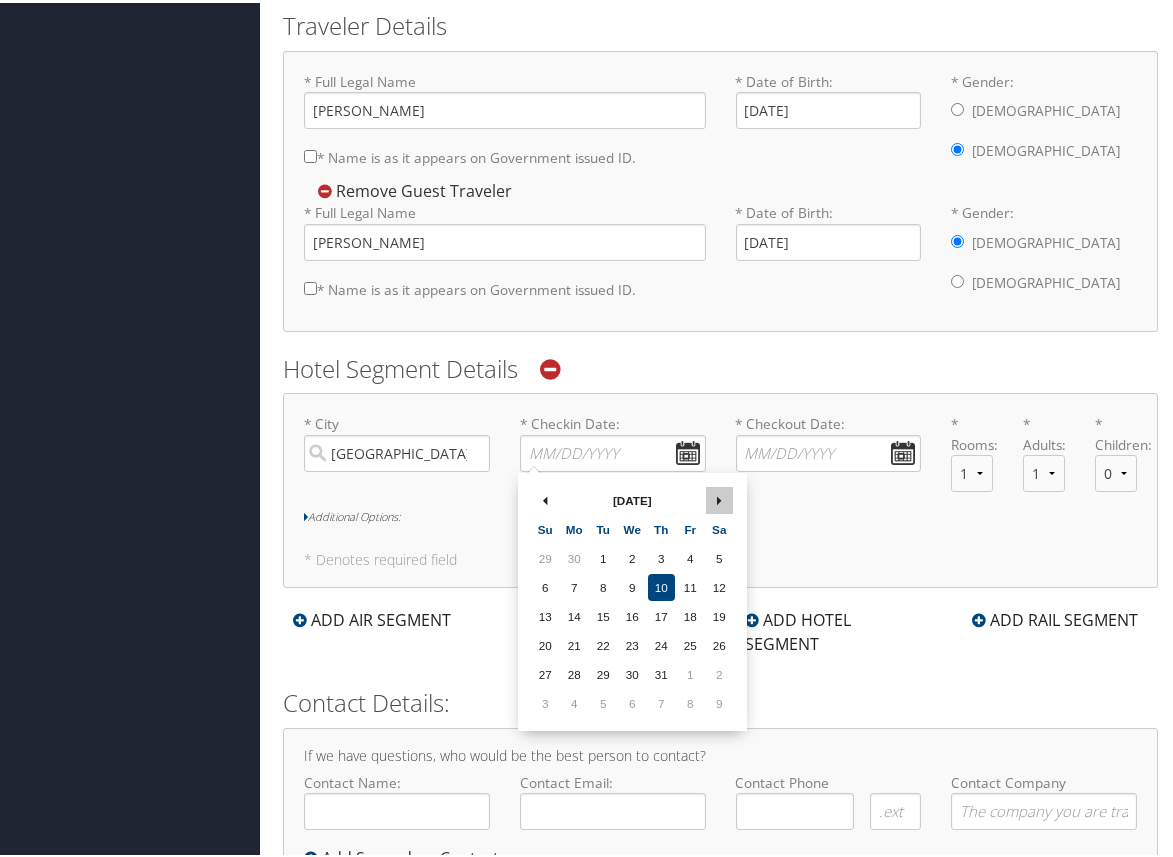 click at bounding box center [719, 497] 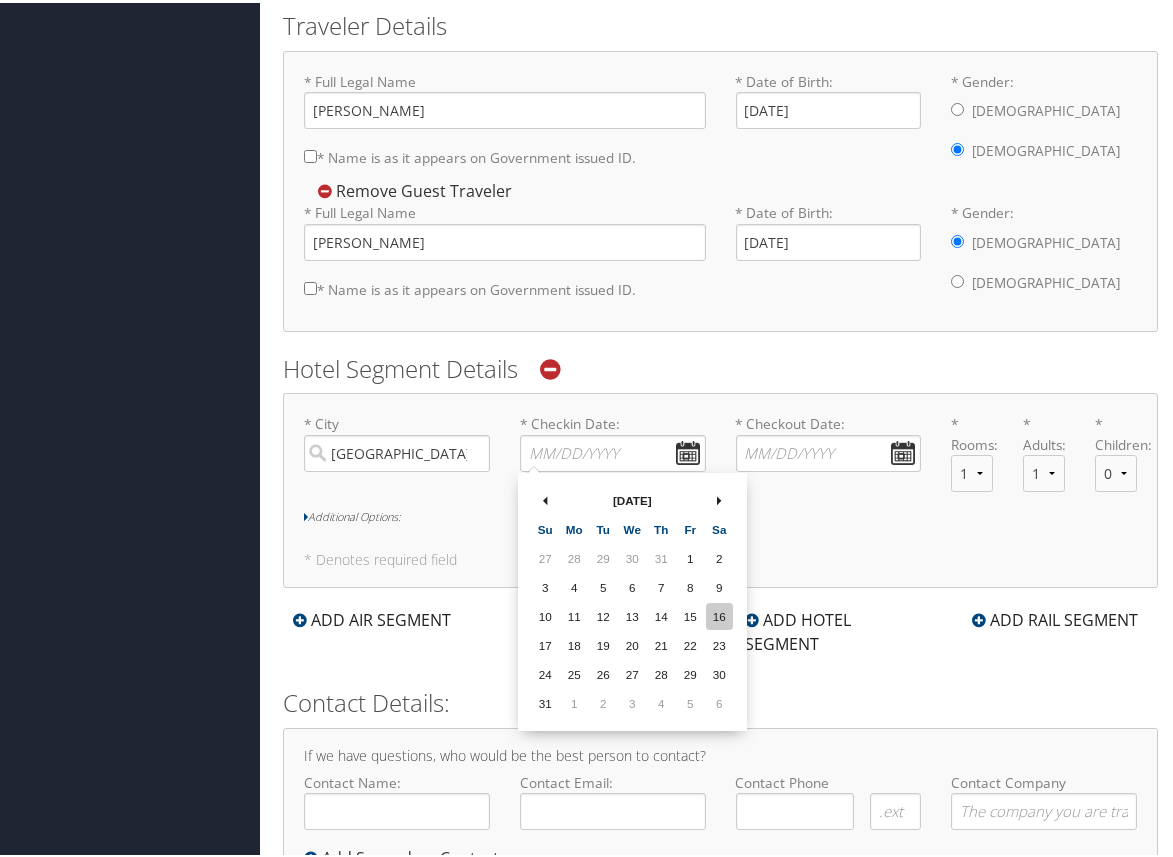 click on "16" at bounding box center (719, 613) 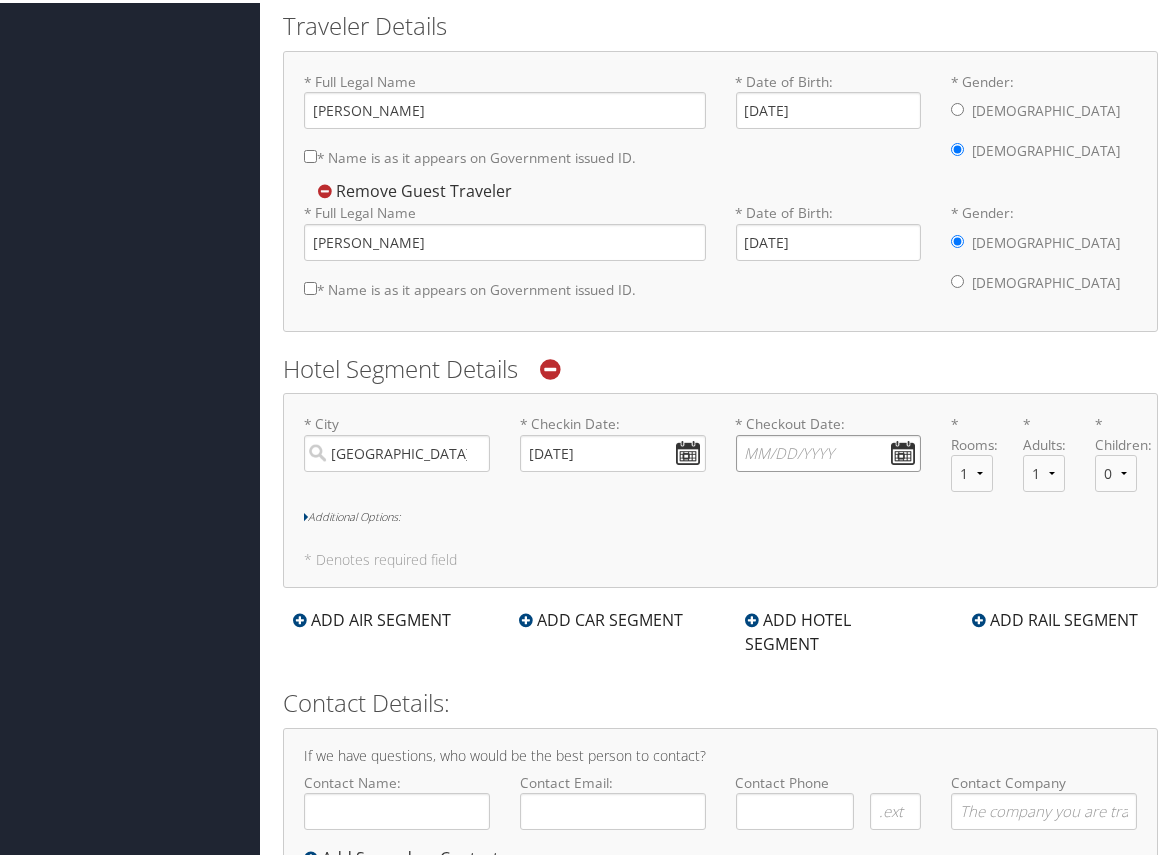 click on "* Checkout Date: Dates must be valid" at bounding box center (829, 450) 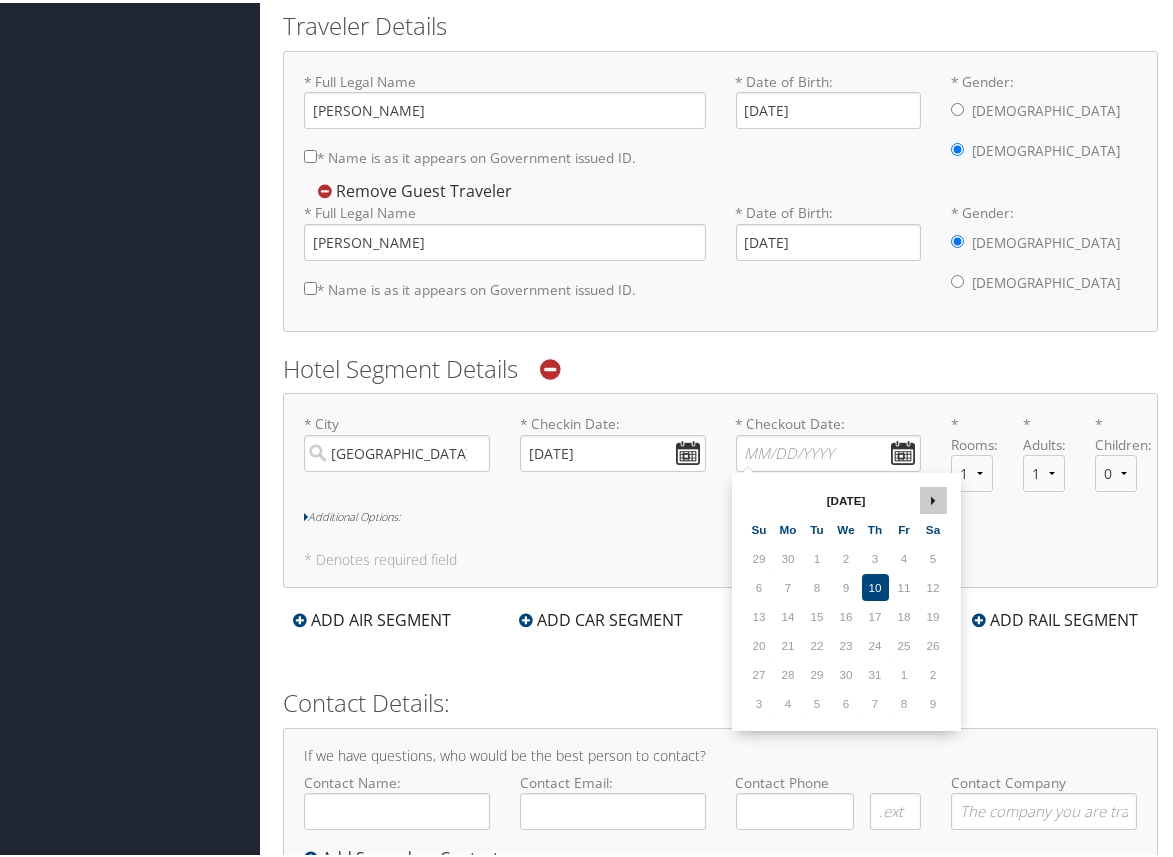 click at bounding box center [933, 497] 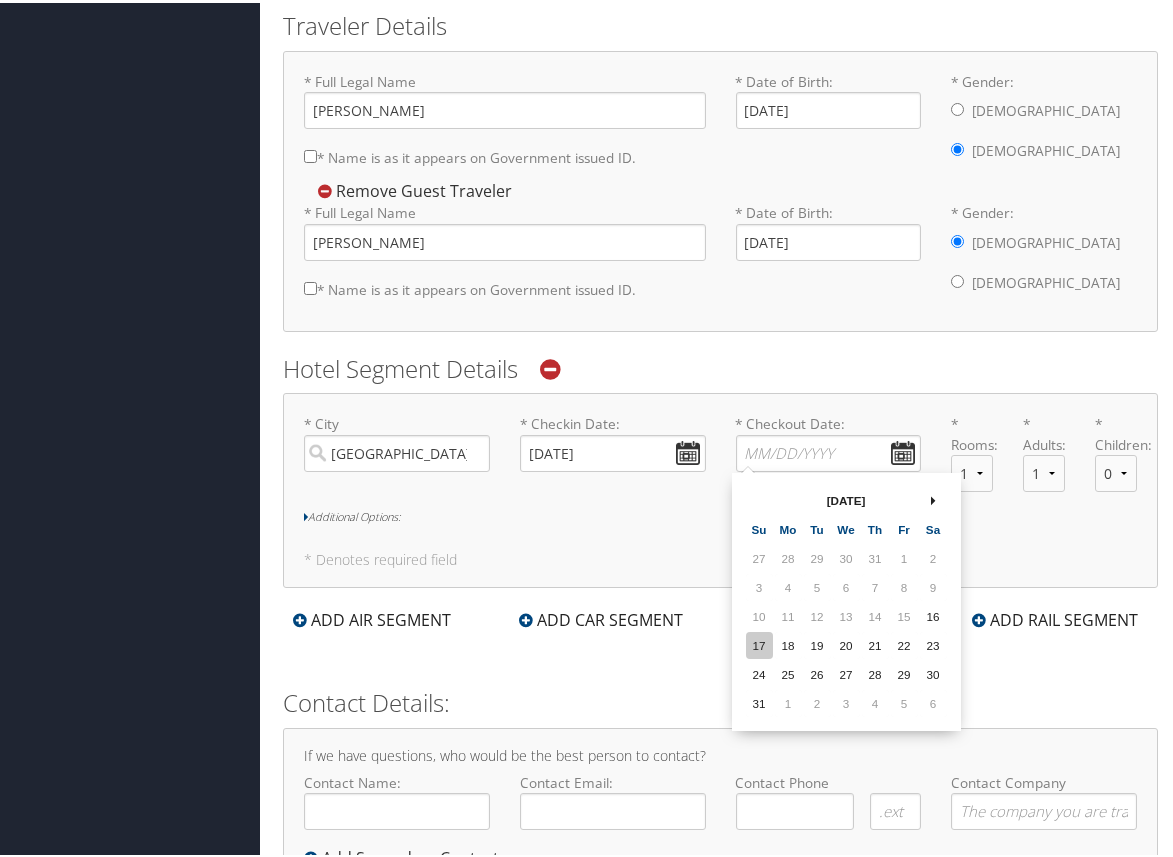 click on "17" at bounding box center [759, 642] 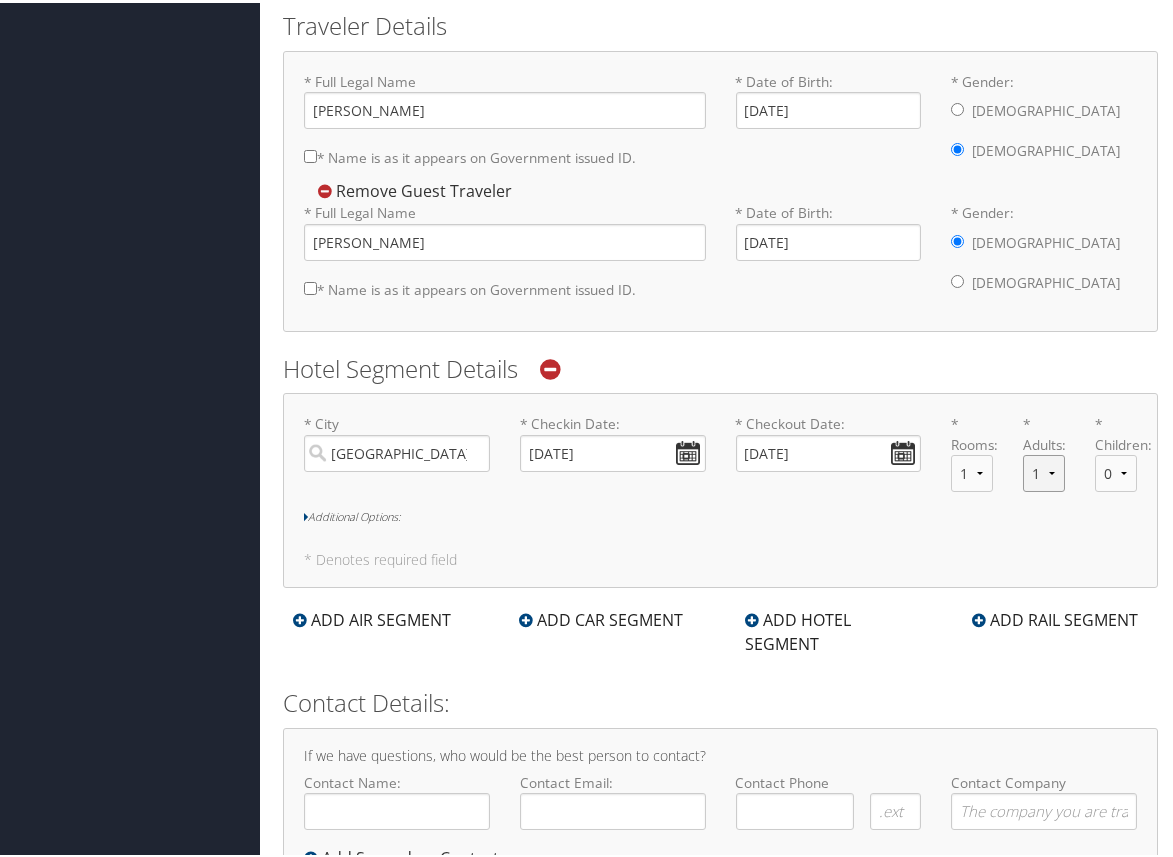 click on "1   2   3   4   5" at bounding box center [1044, 470] 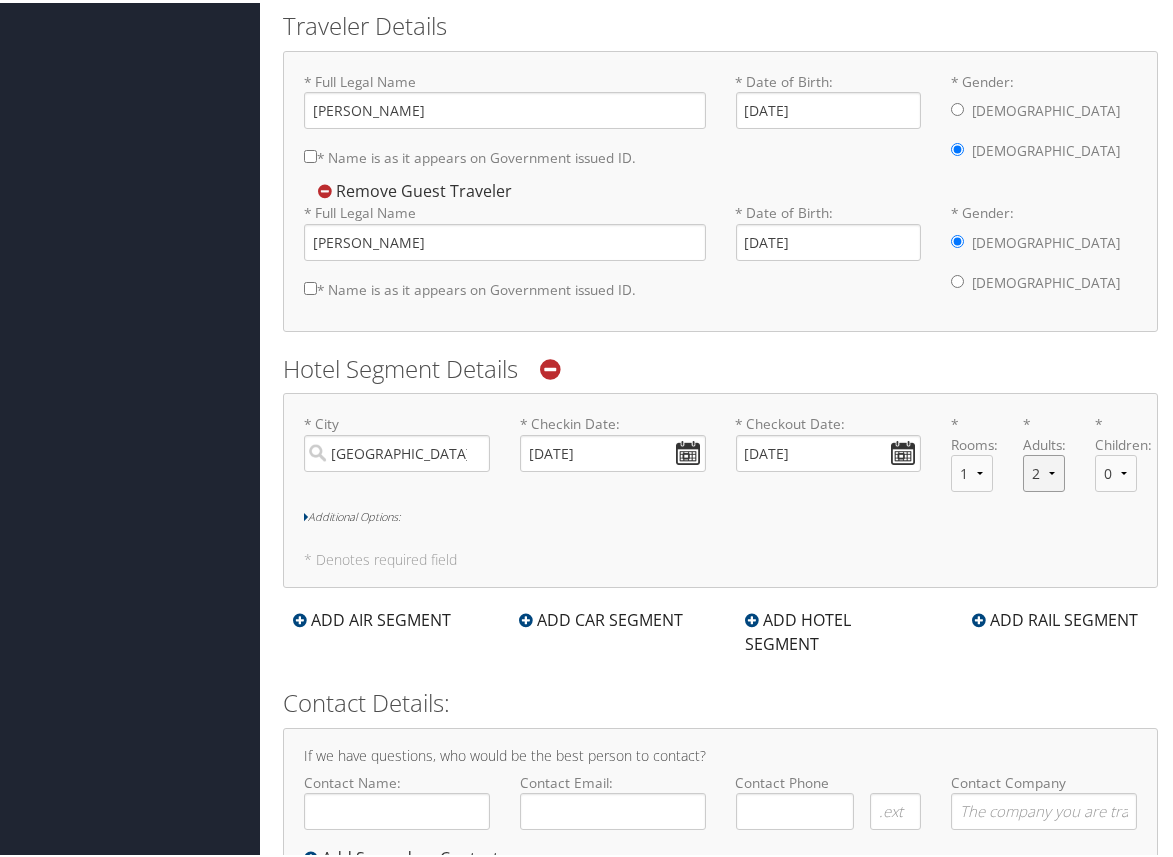 click on "1   2   3   4   5" at bounding box center [1044, 470] 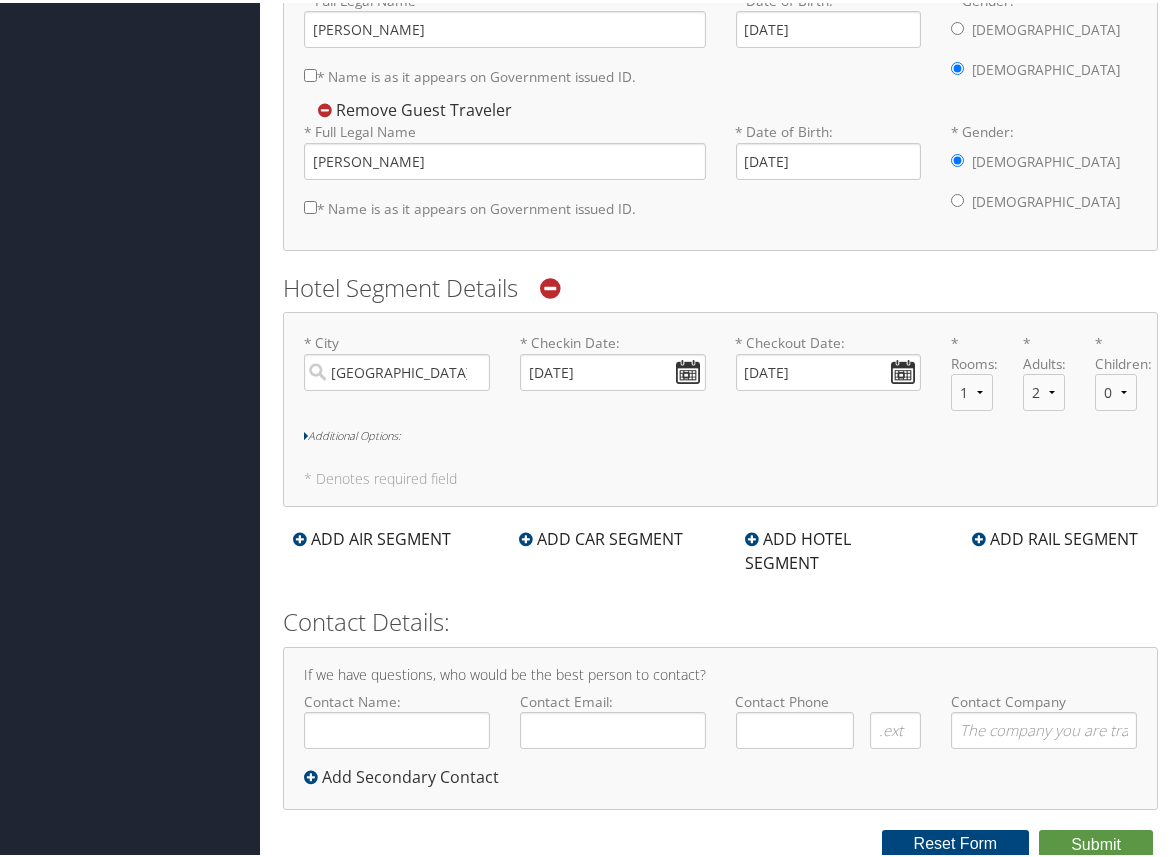 click on "ADD HOTEL SEGMENT" at bounding box center (834, 548) 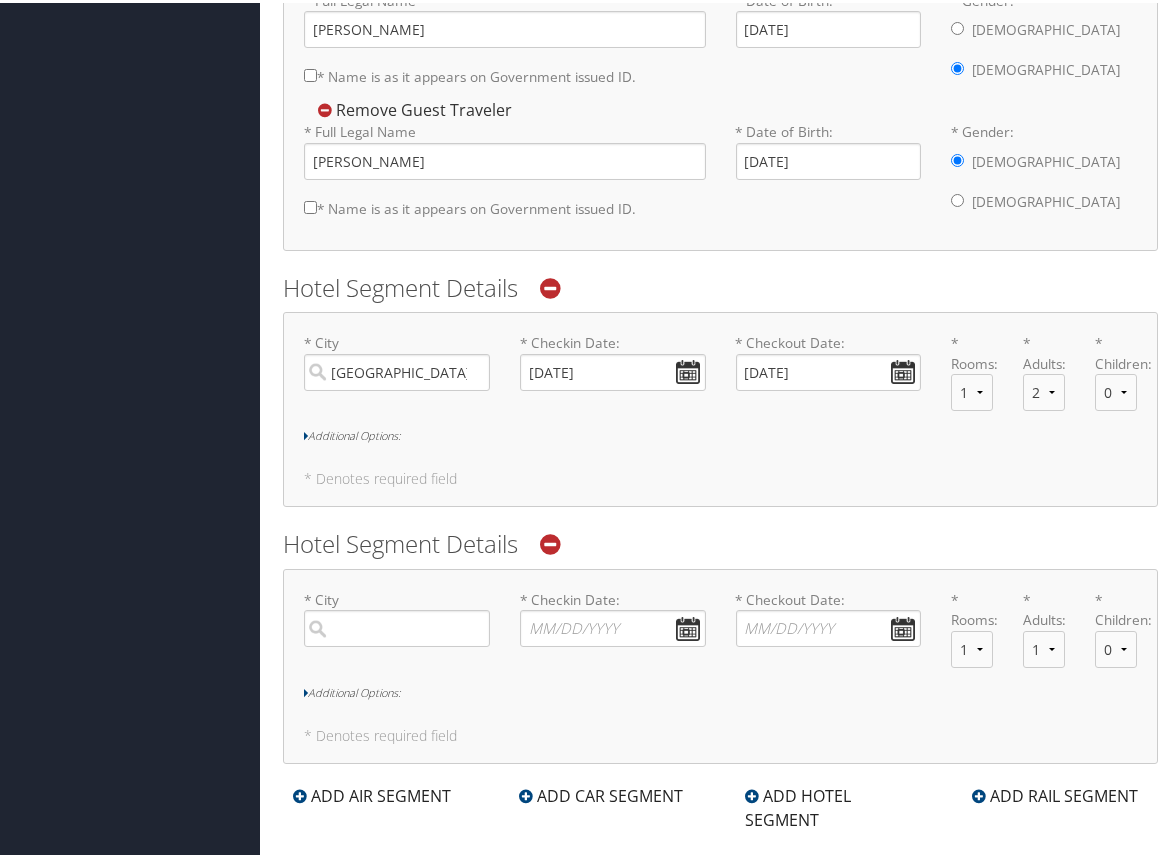 click at bounding box center [550, 541] 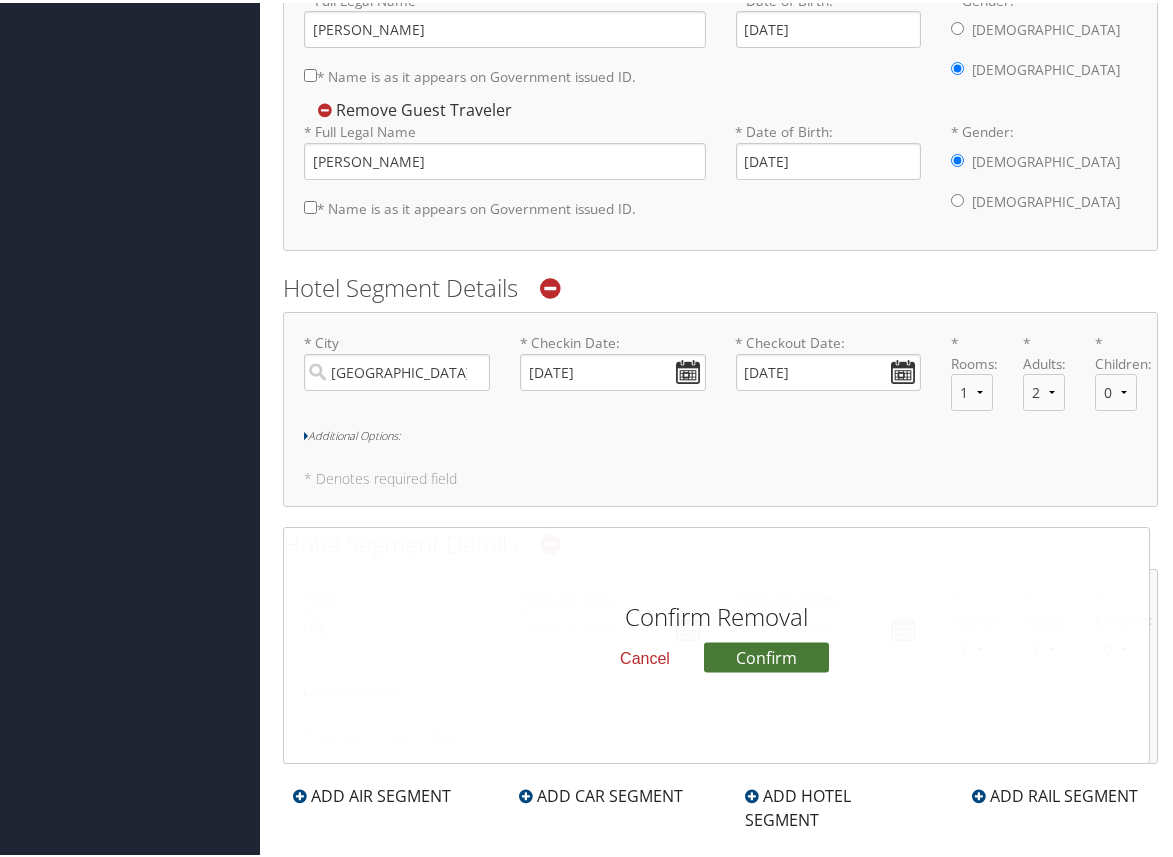click on "Confirm" at bounding box center [766, 654] 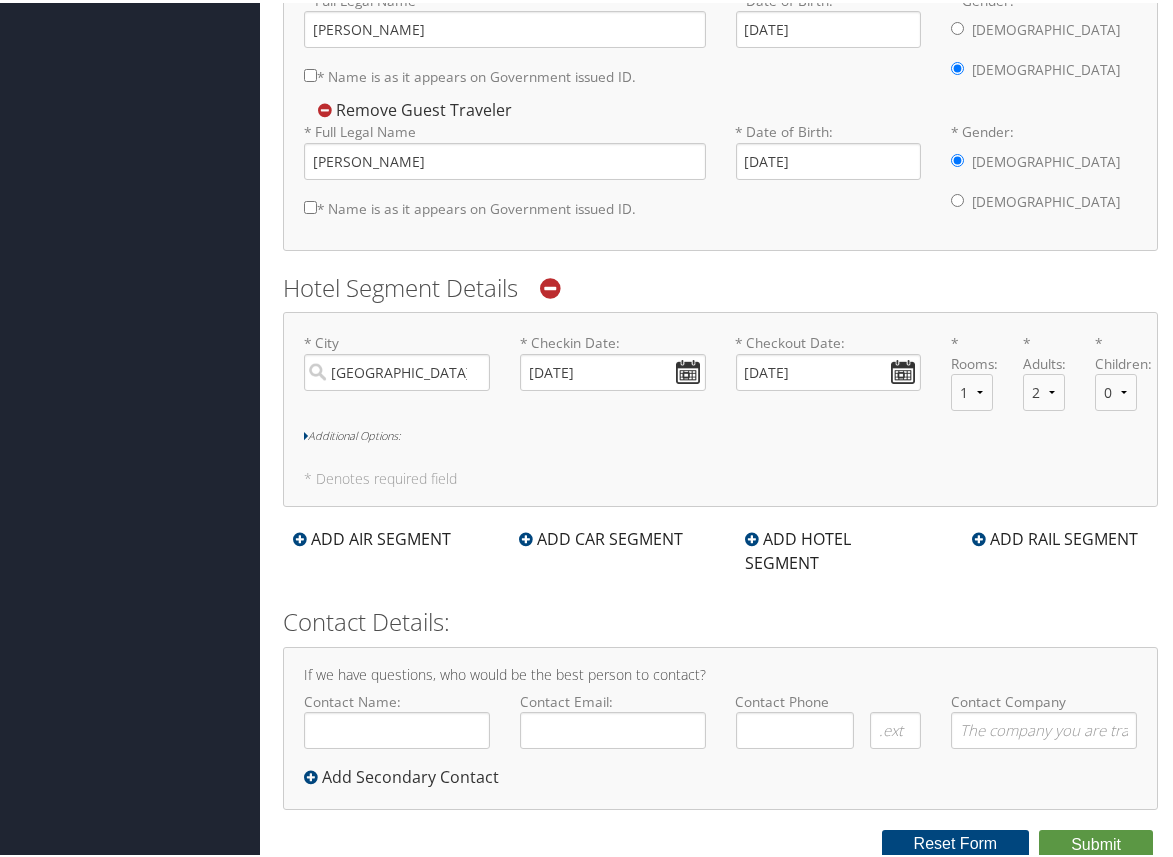 click on "Additional Options:" at bounding box center (720, 433) 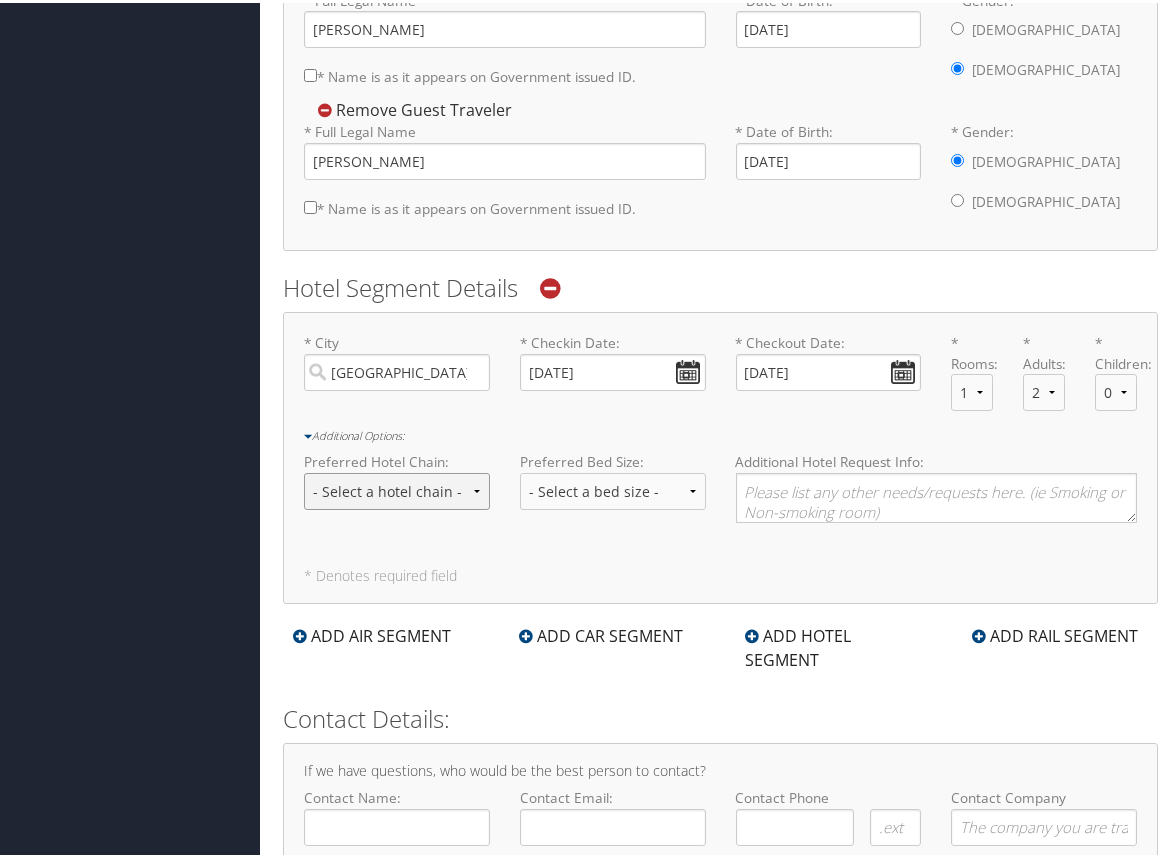 click on "- Select a hotel chain -   Hyatt   Mandarin Oriental   Hilton Hotels   Pullman Hotels   Marriott   Four Seasons   Townplace Suites   Utell" at bounding box center [397, 488] 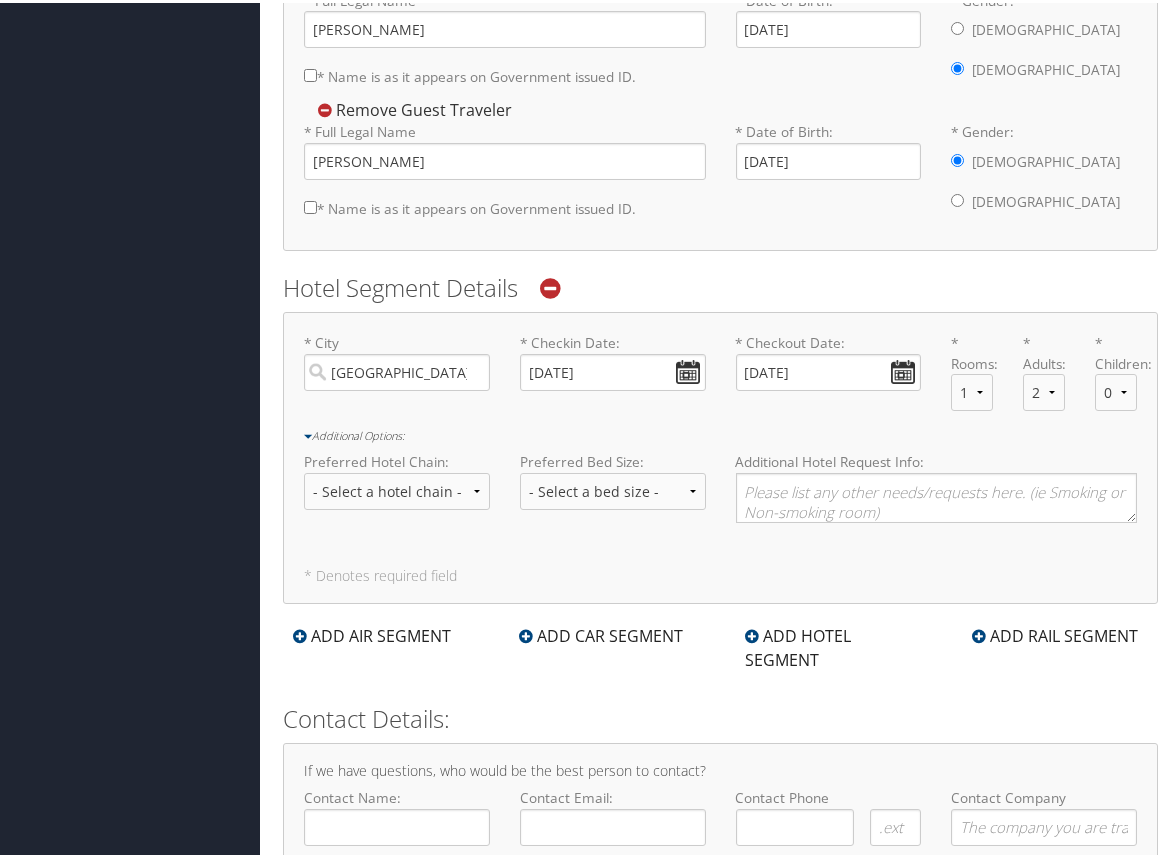 click on "Preferred Bed Size:  - Select a bed size -  Twin Full Queen King" at bounding box center (613, 485) 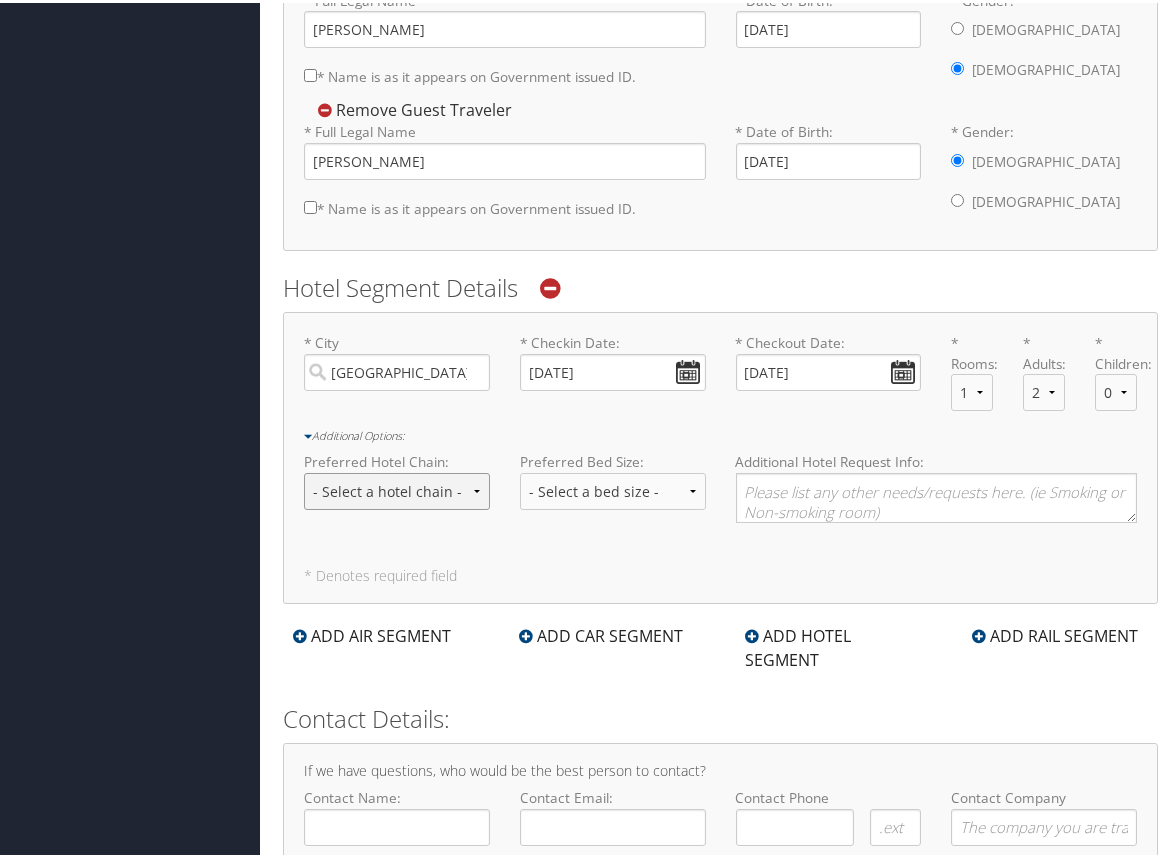 click on "- Select a hotel chain -   Hyatt   Mandarin Oriental   Hilton Hotels   Pullman Hotels   Marriott   Four Seasons   Townplace Suites   Utell" at bounding box center [397, 488] 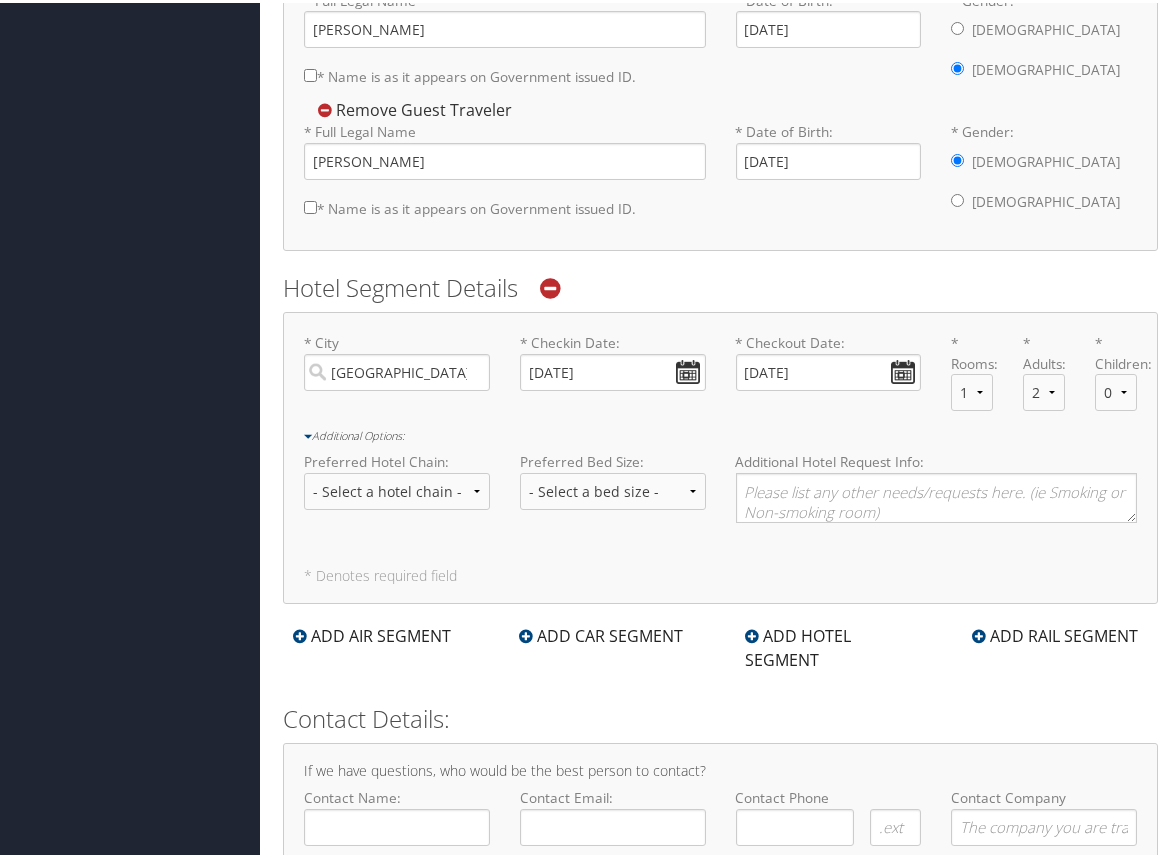 click on "Additional Hotel Request Info:" at bounding box center [937, 492] 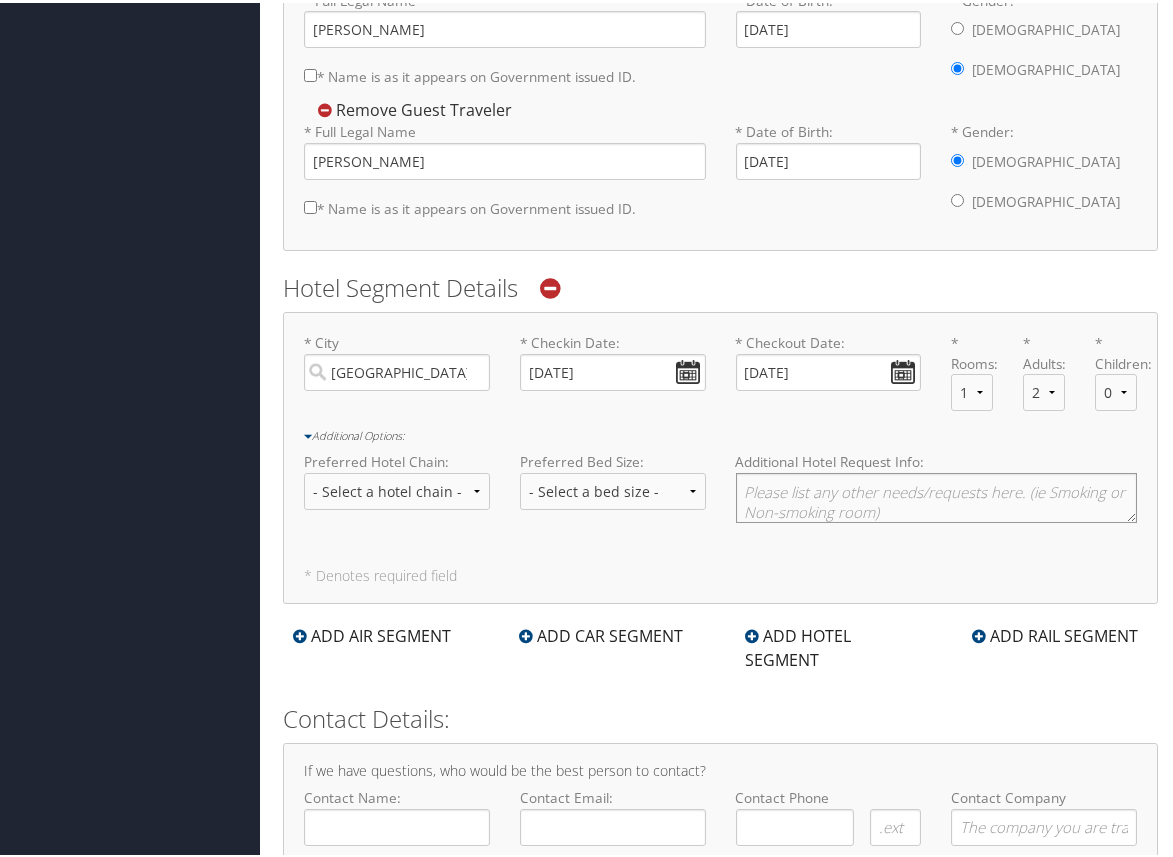 click at bounding box center (937, 495) 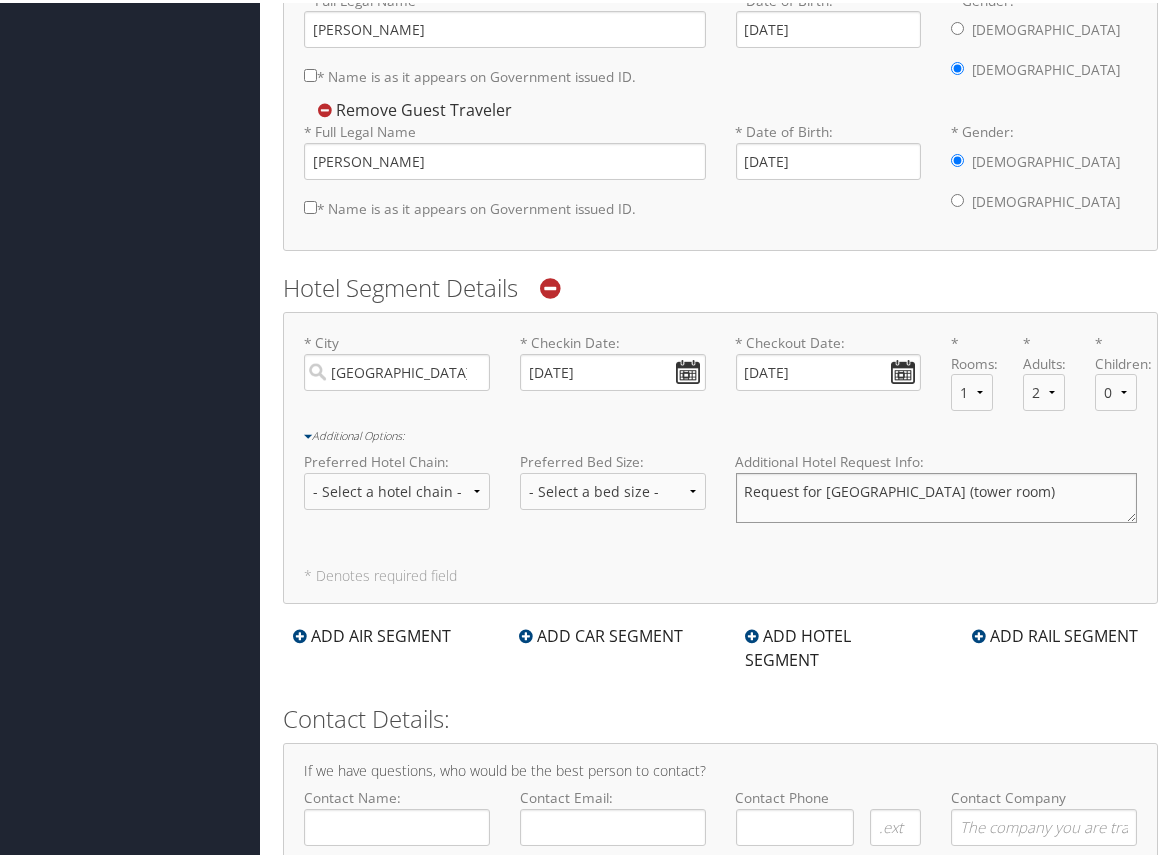type on "Request for Little America Hotel (tower room)" 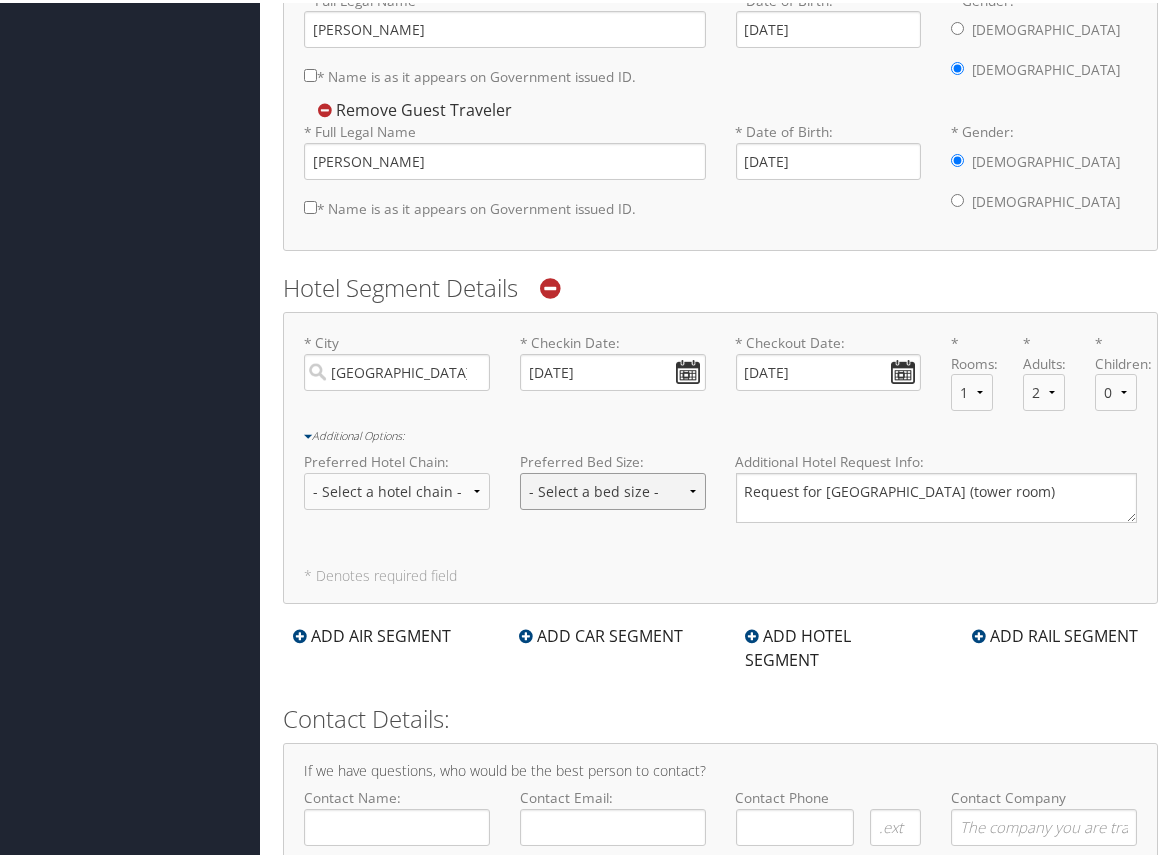 click on "- Select a bed size -  Twin Full Queen King" at bounding box center [613, 488] 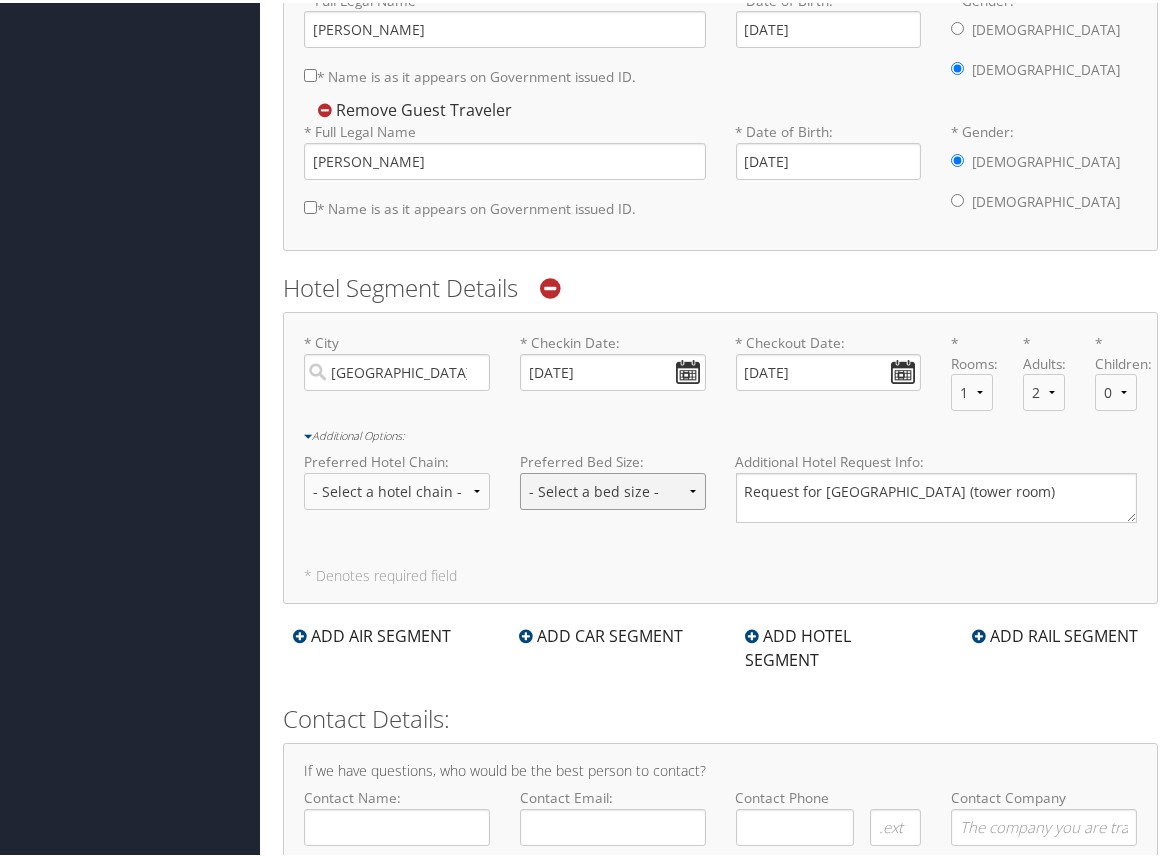 select on "King" 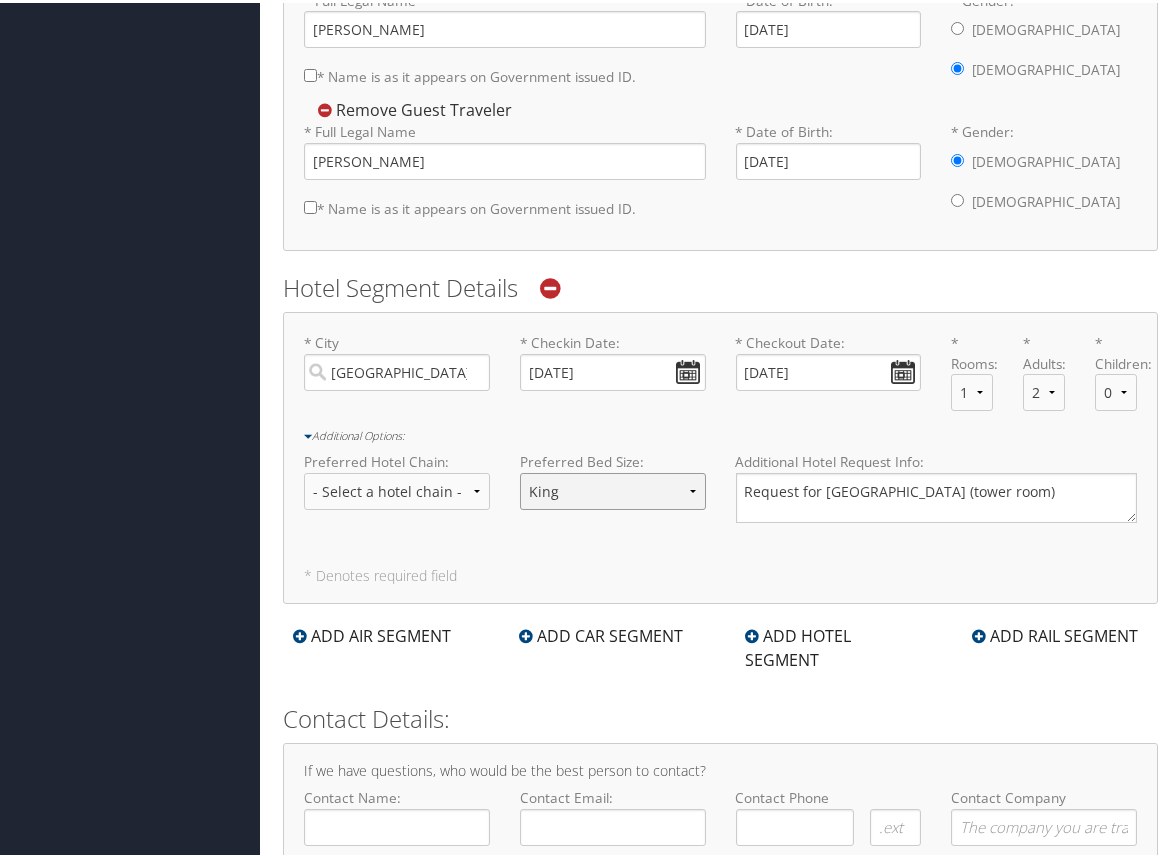 click on "- Select a bed size -  Twin Full Queen King" at bounding box center [613, 488] 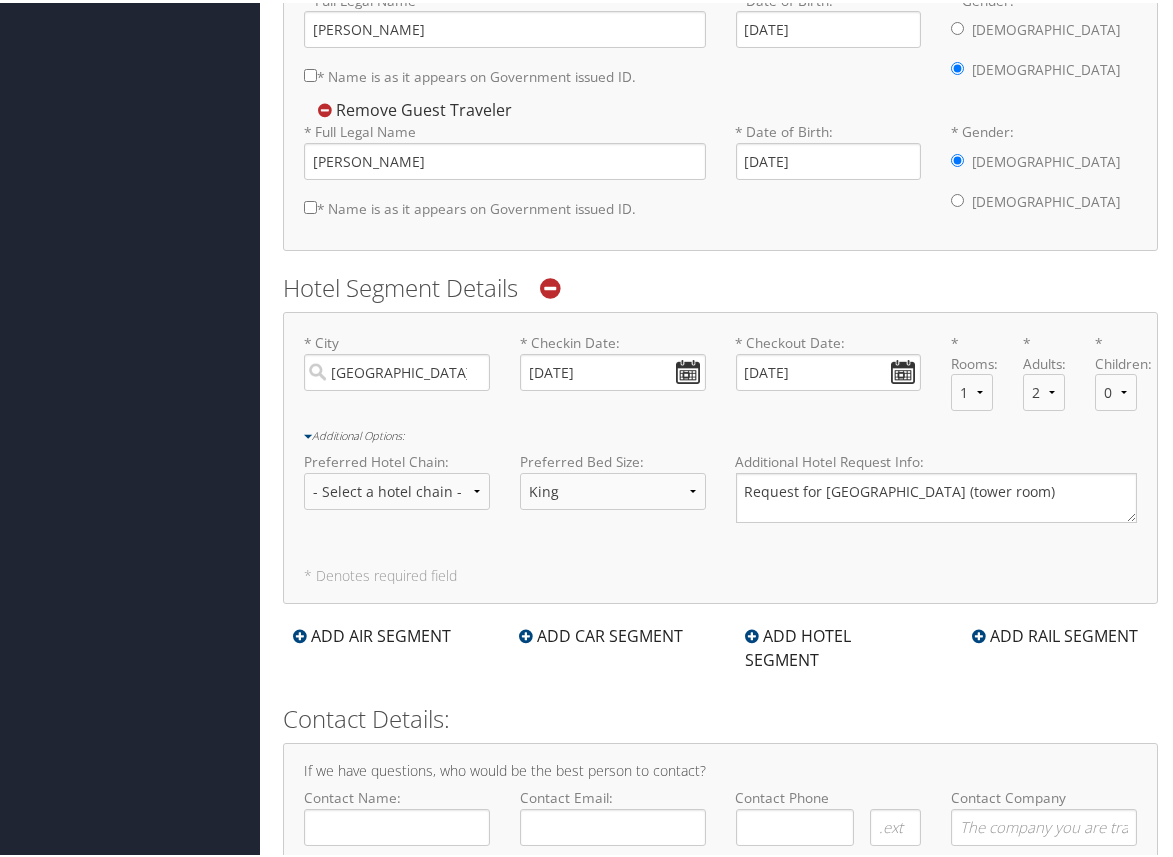 click on "* City Salt Lake City Required * Checkin Date: 08/16/2025 Dates must be valid * Checkout Date: 08/17/2025 Dates must be valid * Rooms:  1   2   3   4   5  * Adults:  1   2   3   4   5  * Children:  0   1   2   3   4   5    Additional Options: Preferred Hotel Chain:  - Select a hotel chain -   Hyatt   Mandarin Oriental   Hilton Hotels   Pullman Hotels   Marriott   Four Seasons   Townplace Suites   Utell  Preferred Bed Size:  - Select a bed size -  Twin Full Queen King Additional Hotel Request Info:  Request for Little America Hotel (tower room) * Denotes required field" at bounding box center (720, 454) 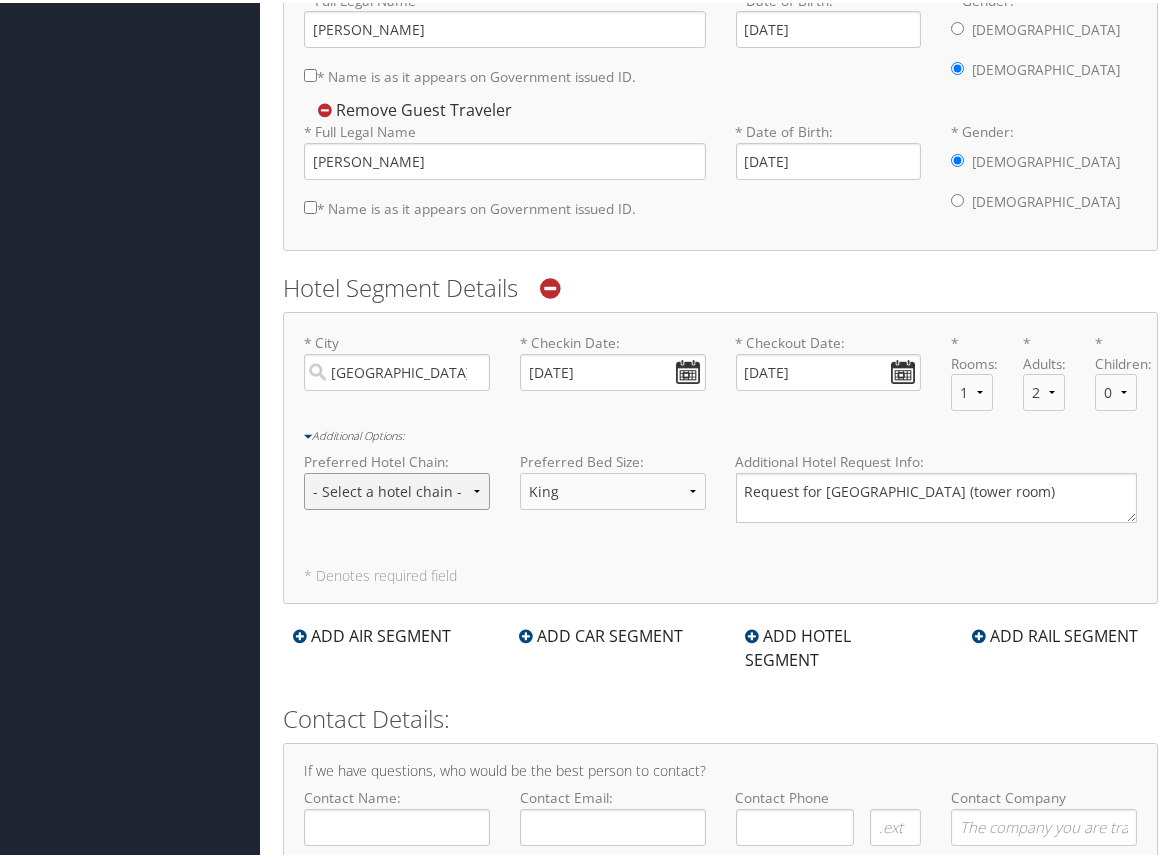 click on "- Select a hotel chain -   Hyatt   Mandarin Oriental   Hilton Hotels   Pullman Hotels   Marriott   Four Seasons   Townplace Suites   Utell" at bounding box center [397, 488] 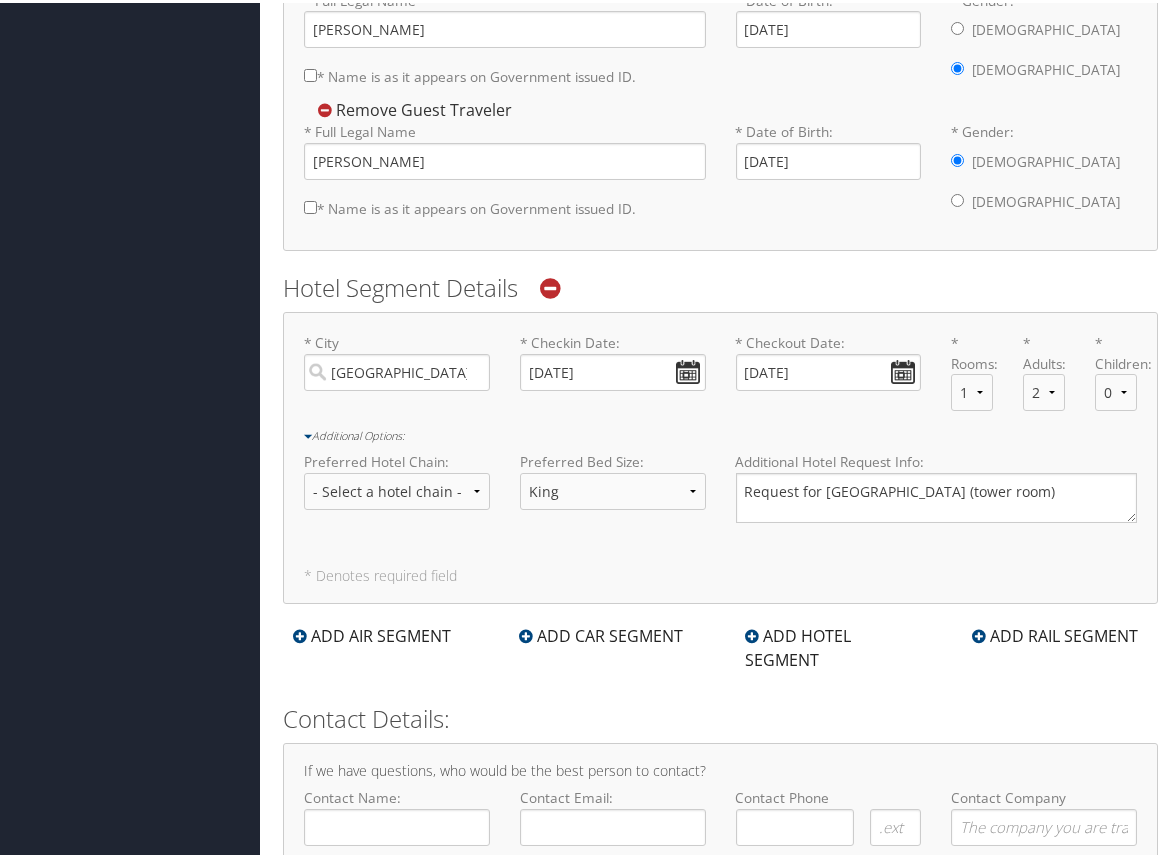 click on "* City Salt Lake City Required * Checkin Date: 08/16/2025 Dates must be valid * Checkout Date: 08/17/2025 Dates must be valid * Rooms:  1   2   3   4   5  * Adults:  1   2   3   4   5  * Children:  0   1   2   3   4   5    Additional Options: Preferred Hotel Chain:  - Select a hotel chain -   Hyatt   Mandarin Oriental   Hilton Hotels   Pullman Hotels   Marriott   Four Seasons   Townplace Suites   Utell  Preferred Bed Size:  - Select a bed size -  Twin Full Queen King Additional Hotel Request Info:  Request for Little America Hotel (tower room) * Denotes required field" at bounding box center (720, 454) 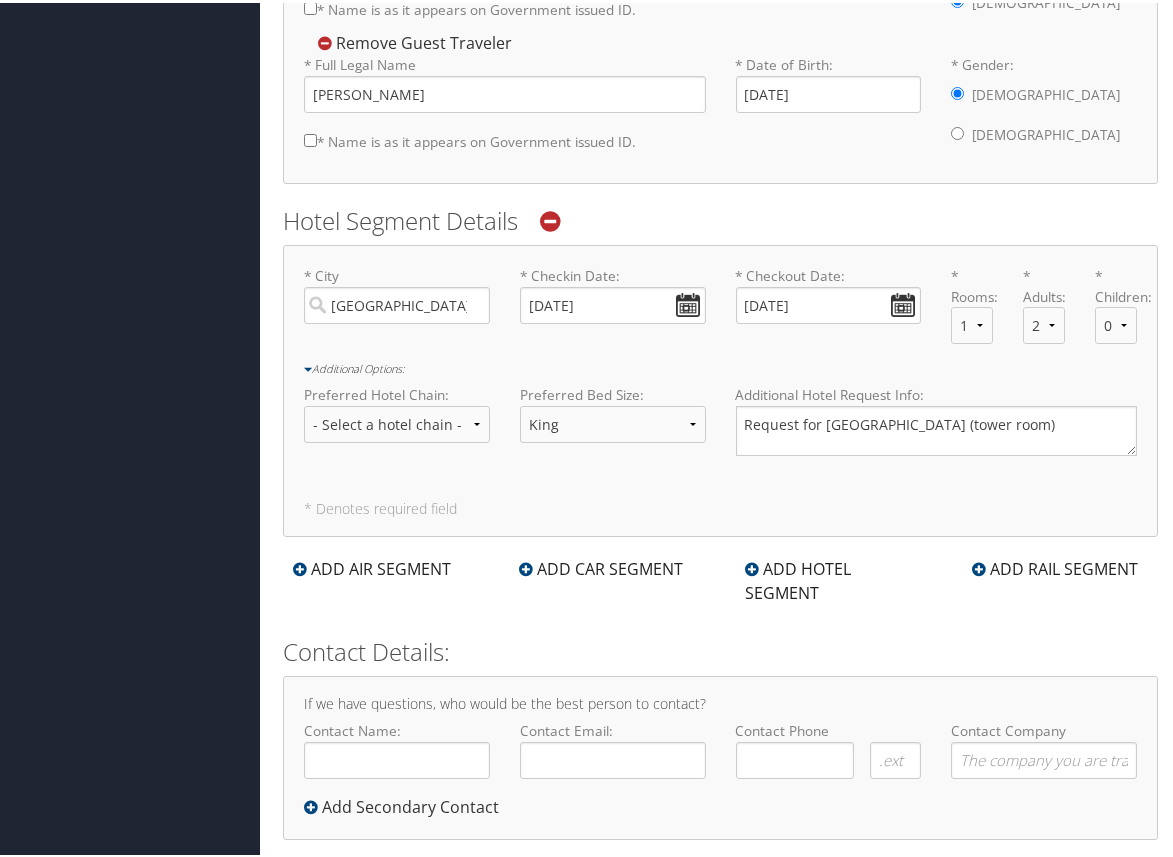 scroll, scrollTop: 626, scrollLeft: 0, axis: vertical 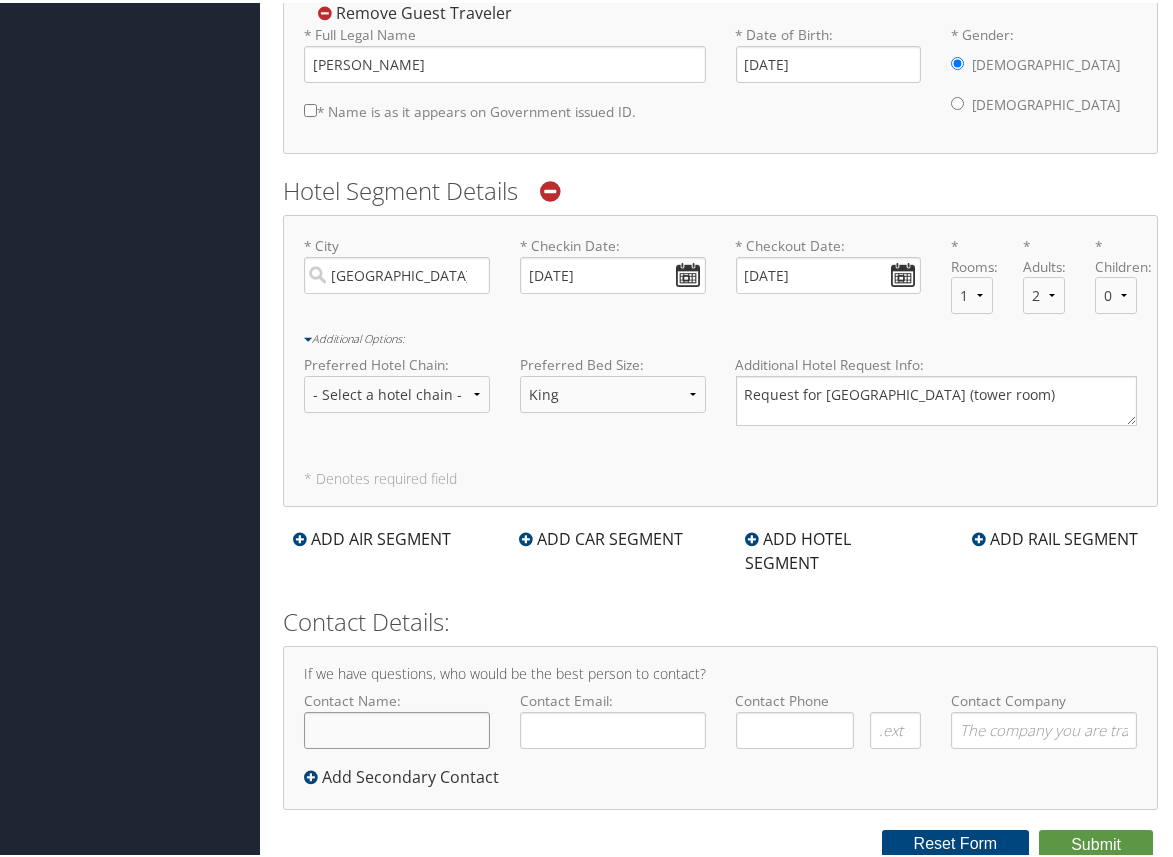 click on "Contact Name:" 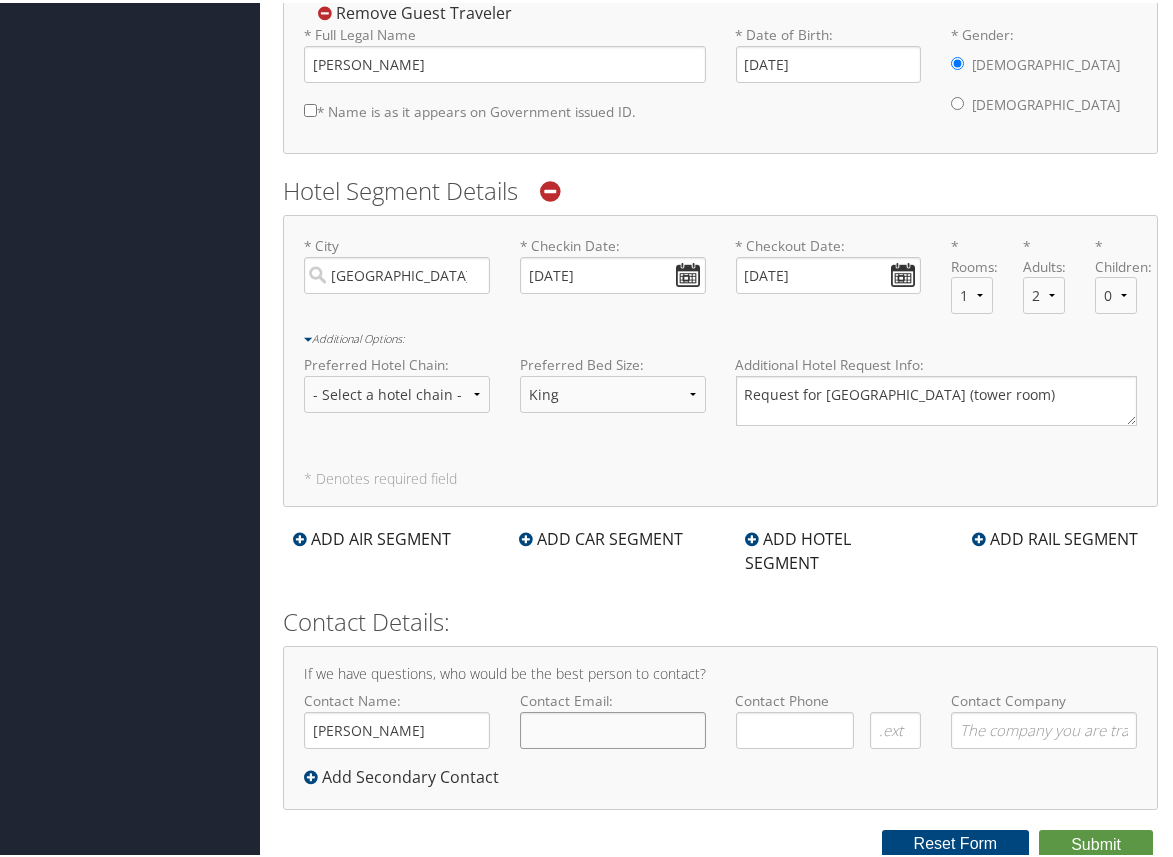 type on "laura.hoopes@imail.org" 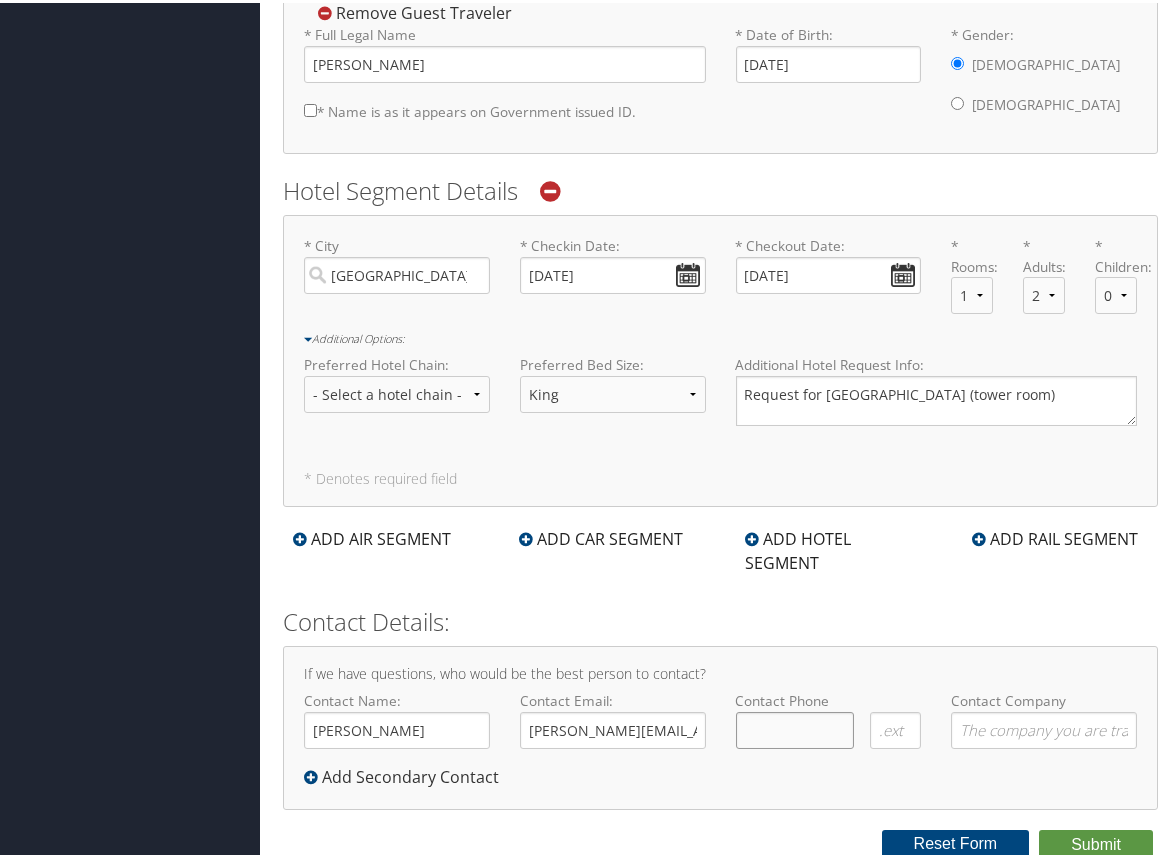 type on "(   )    -" 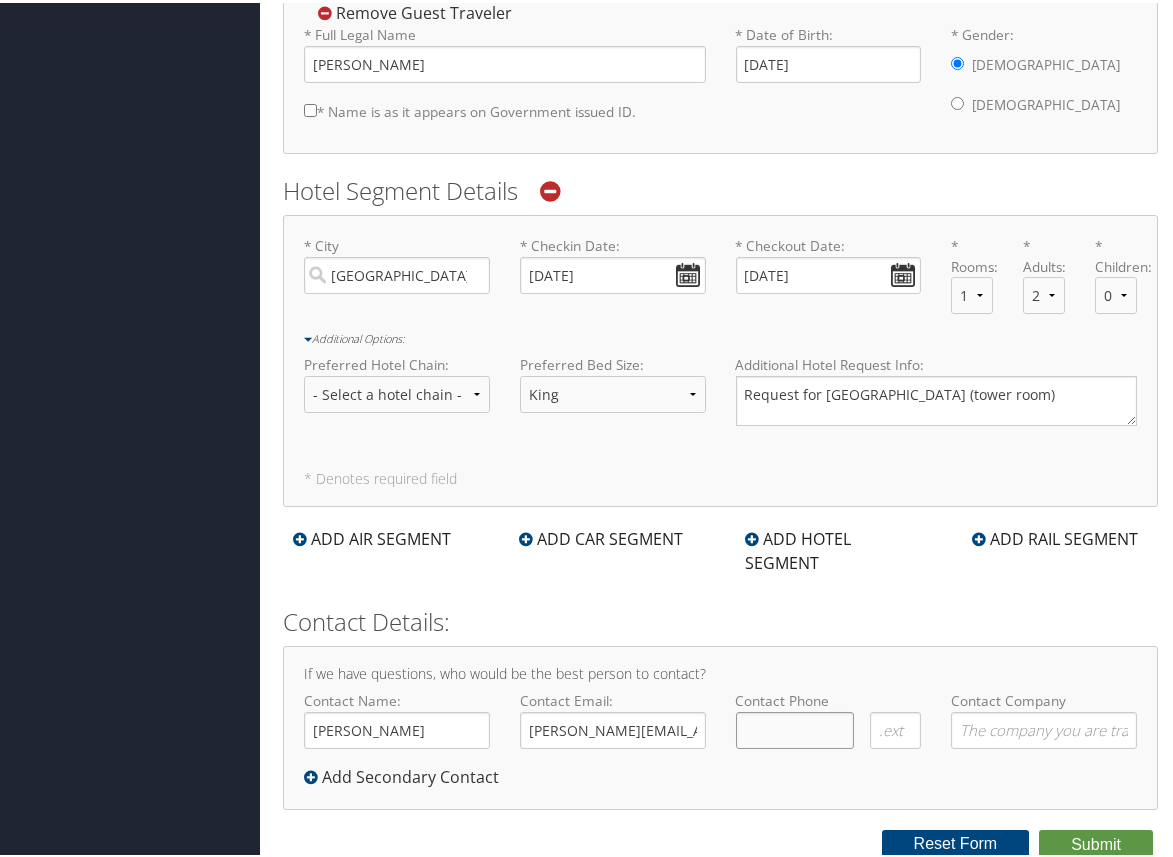 type on "(   )    -" 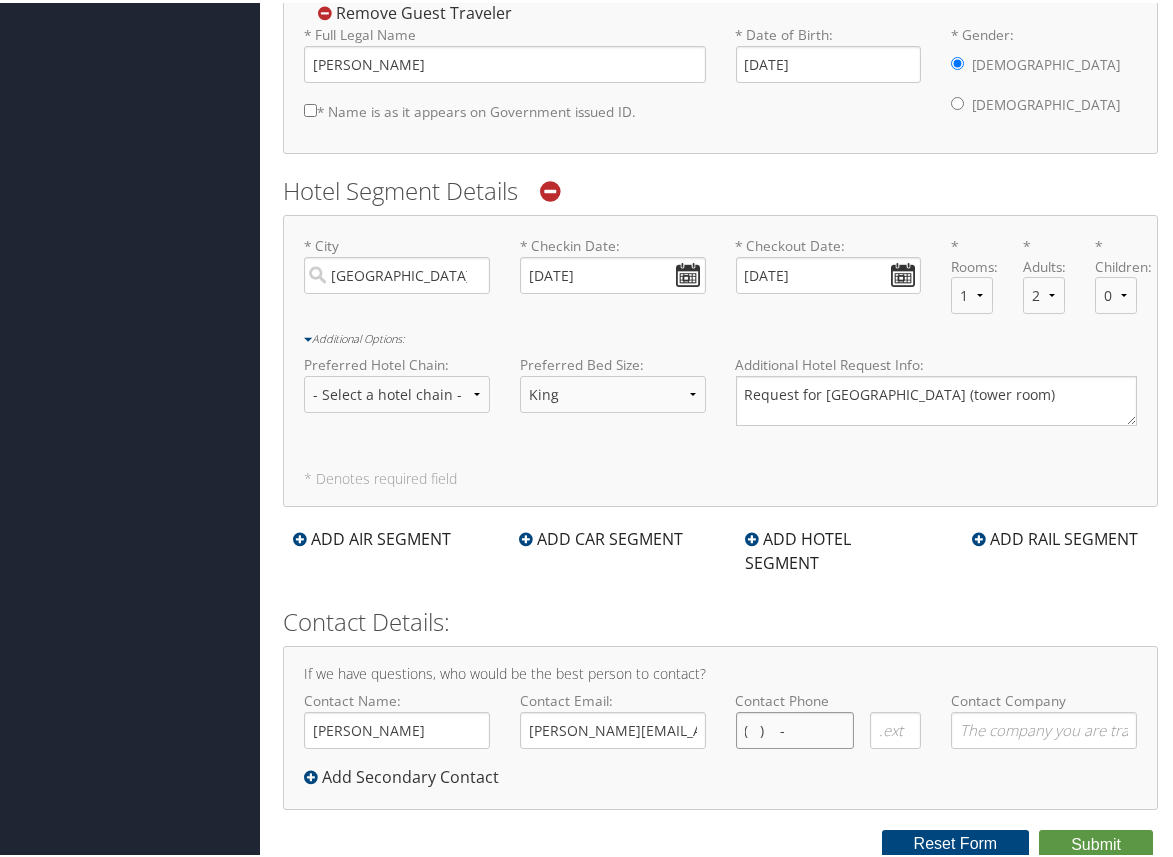click on "(   )    -" at bounding box center (795, 727) 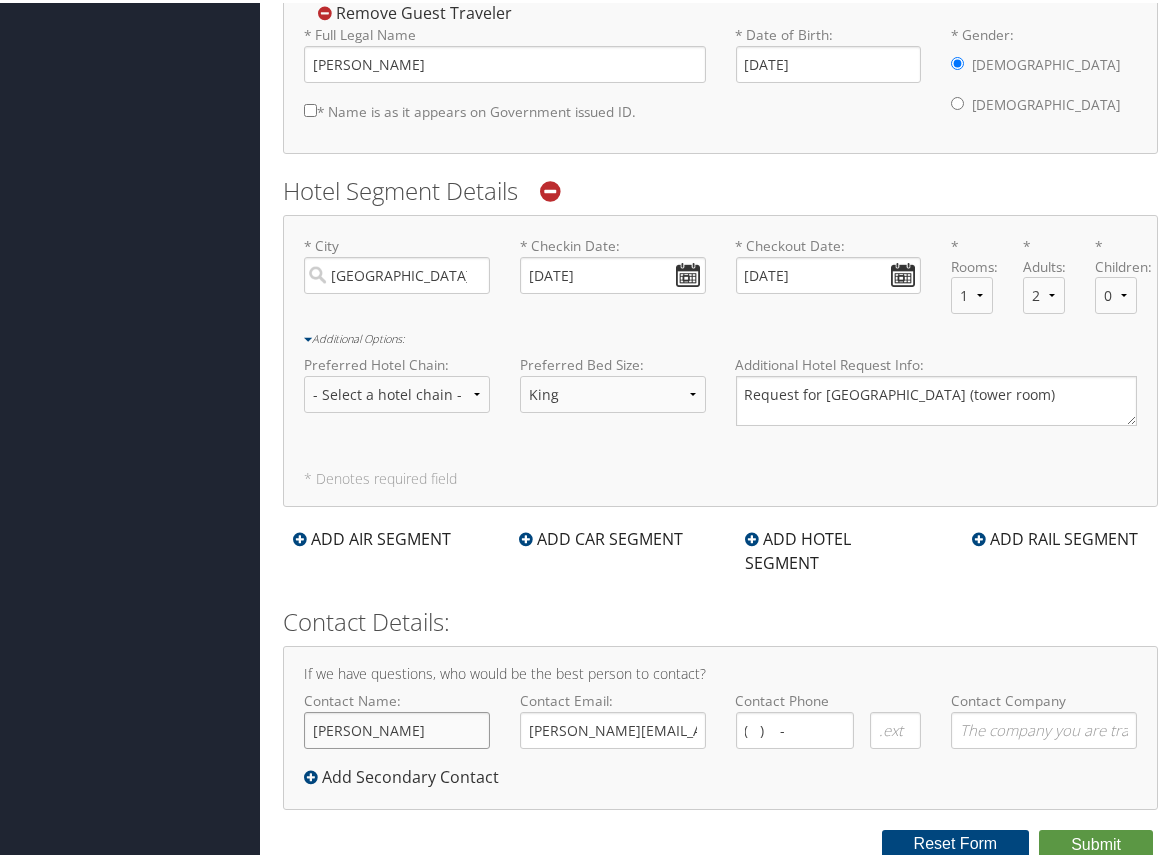 type 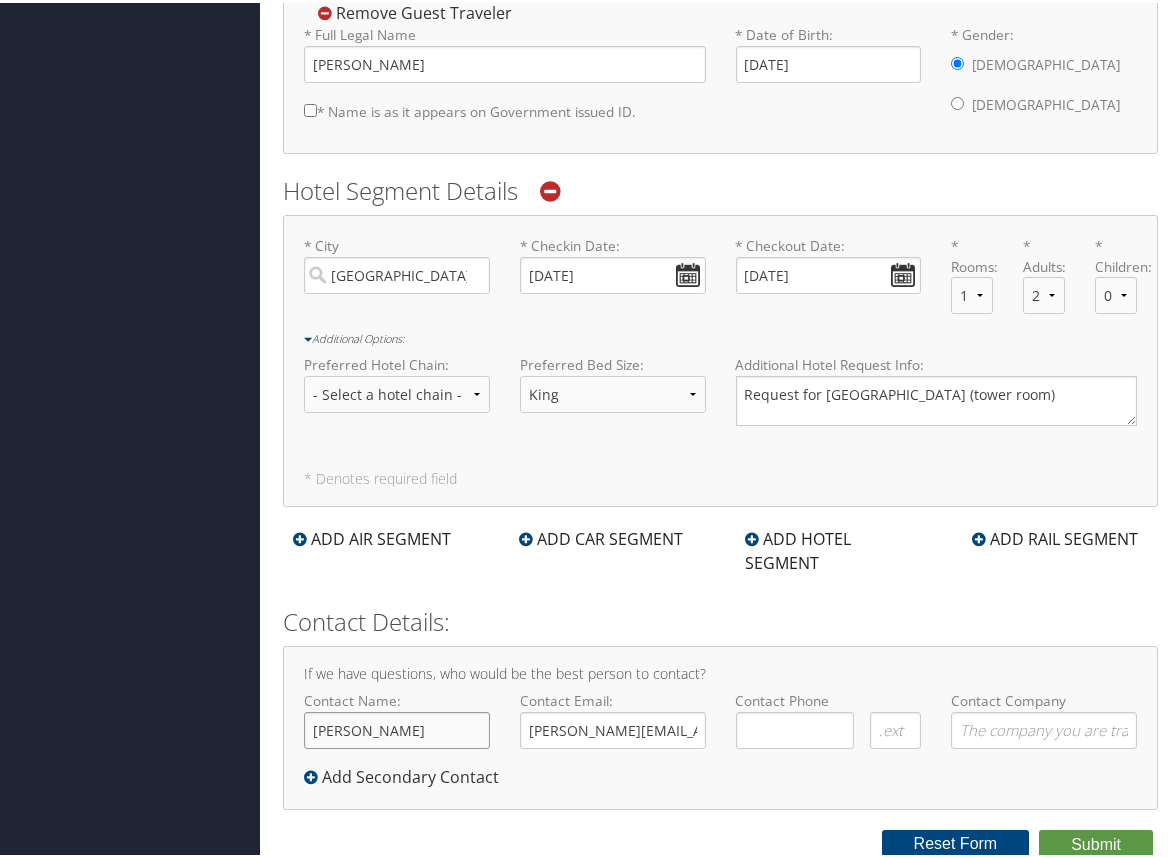drag, startPoint x: 409, startPoint y: 726, endPoint x: 355, endPoint y: 726, distance: 54 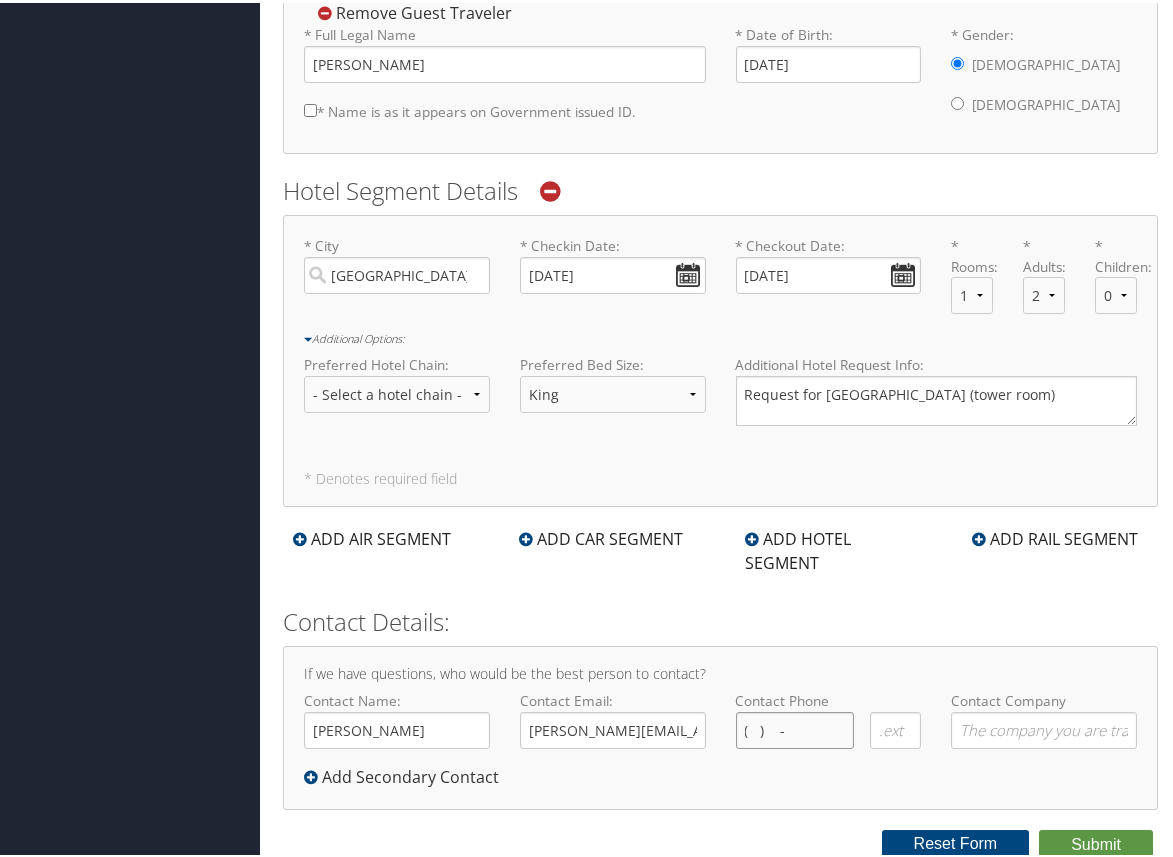 click on "(   )    -" at bounding box center (795, 727) 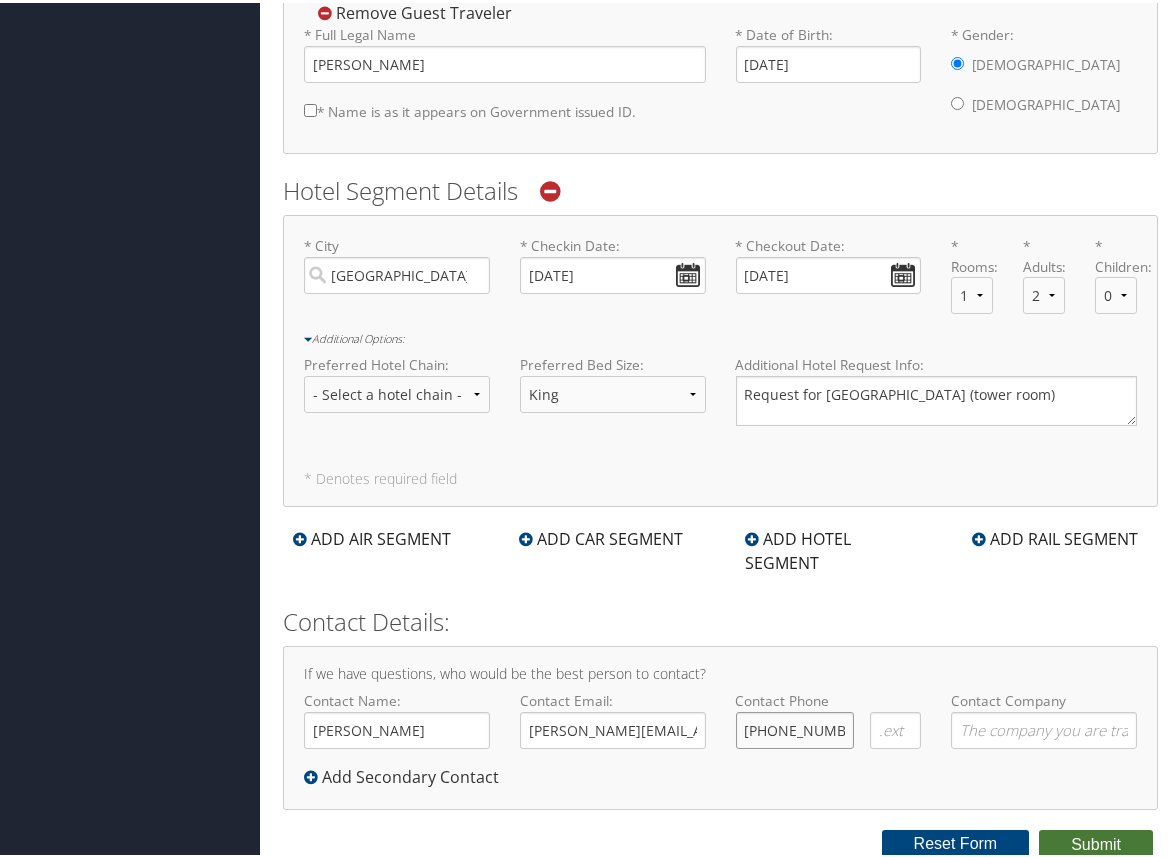 type on "(505) 918-2024" 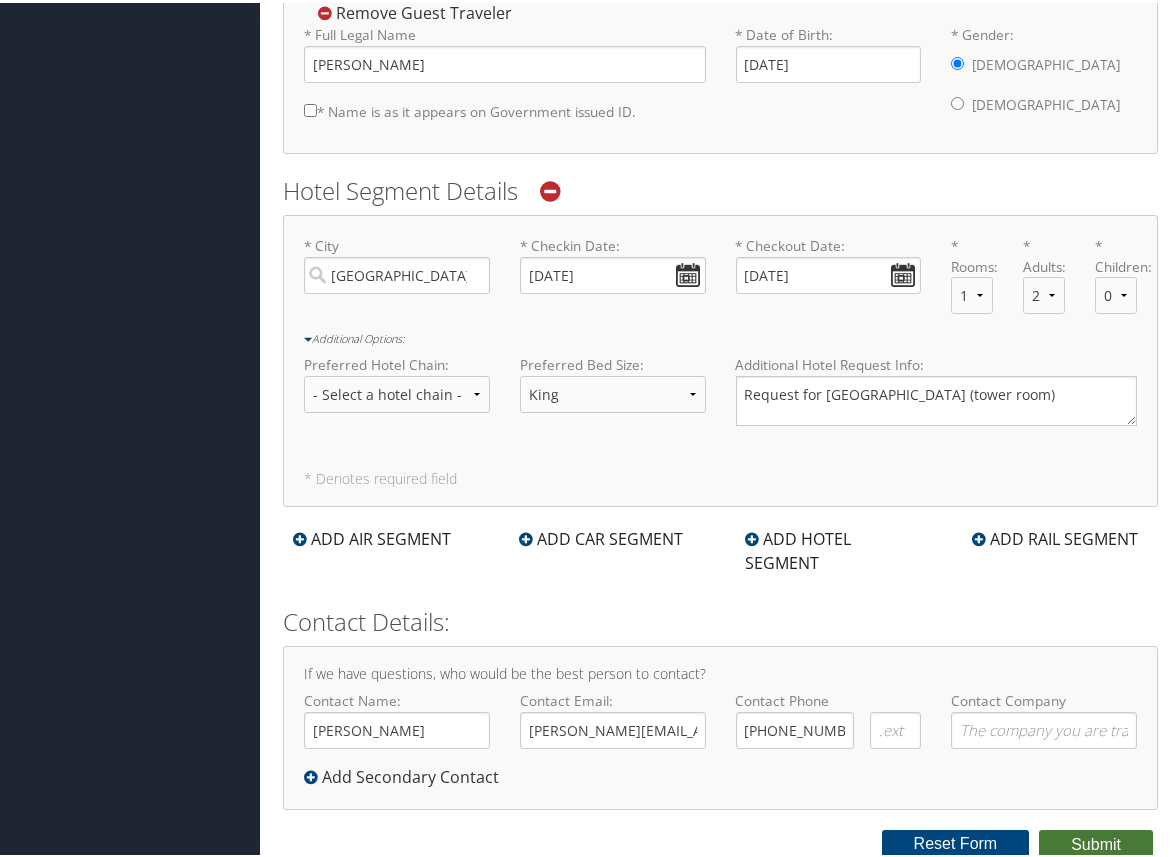 click on "Submit" at bounding box center (1096, 842) 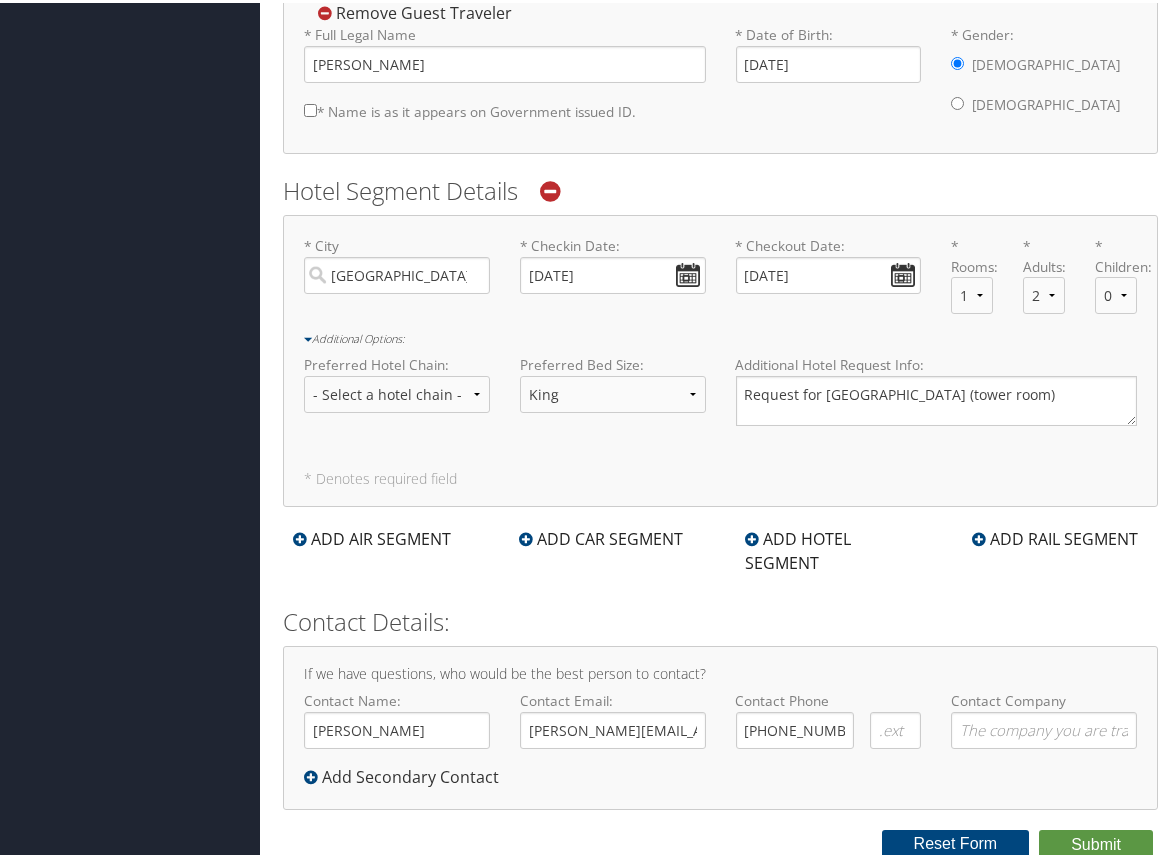 scroll, scrollTop: 173, scrollLeft: 0, axis: vertical 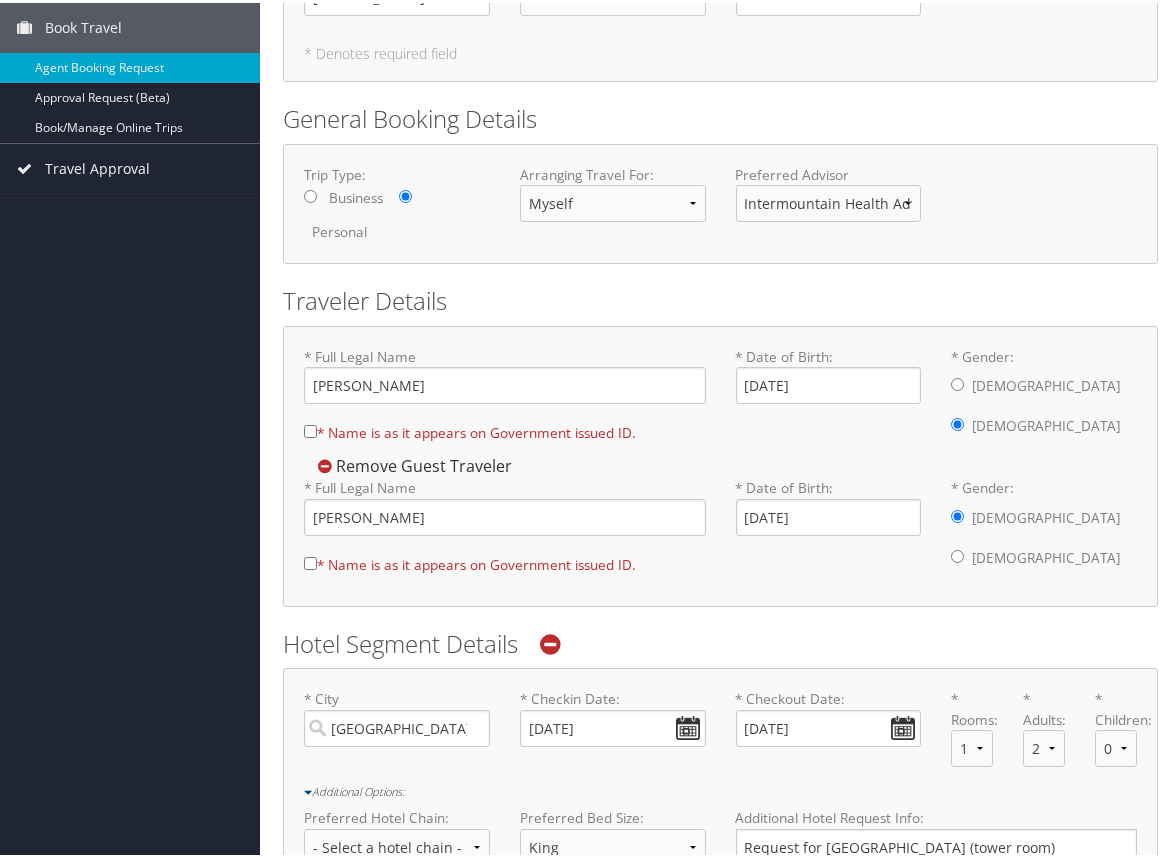 click on "* Name is as it appears on Government issued ID." at bounding box center (470, 429) 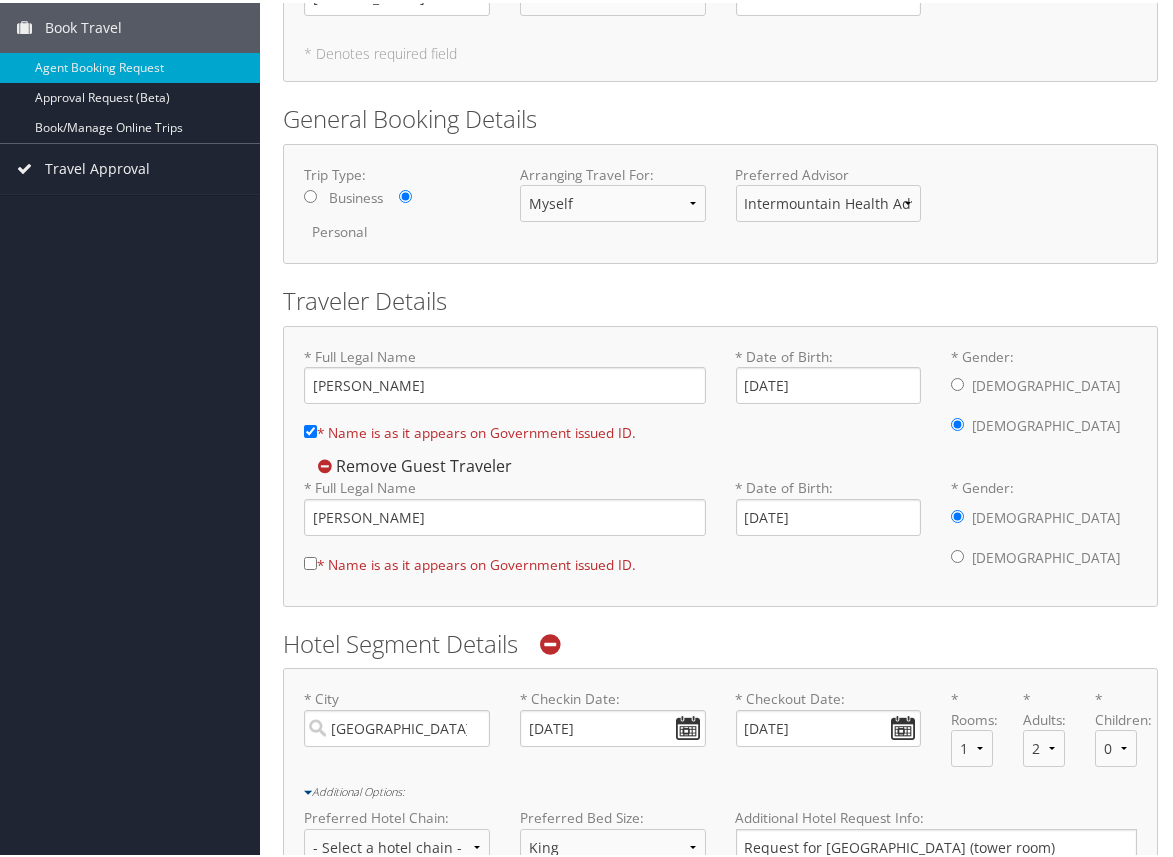 click on "* Name is as it appears on Government issued ID." at bounding box center (310, 560) 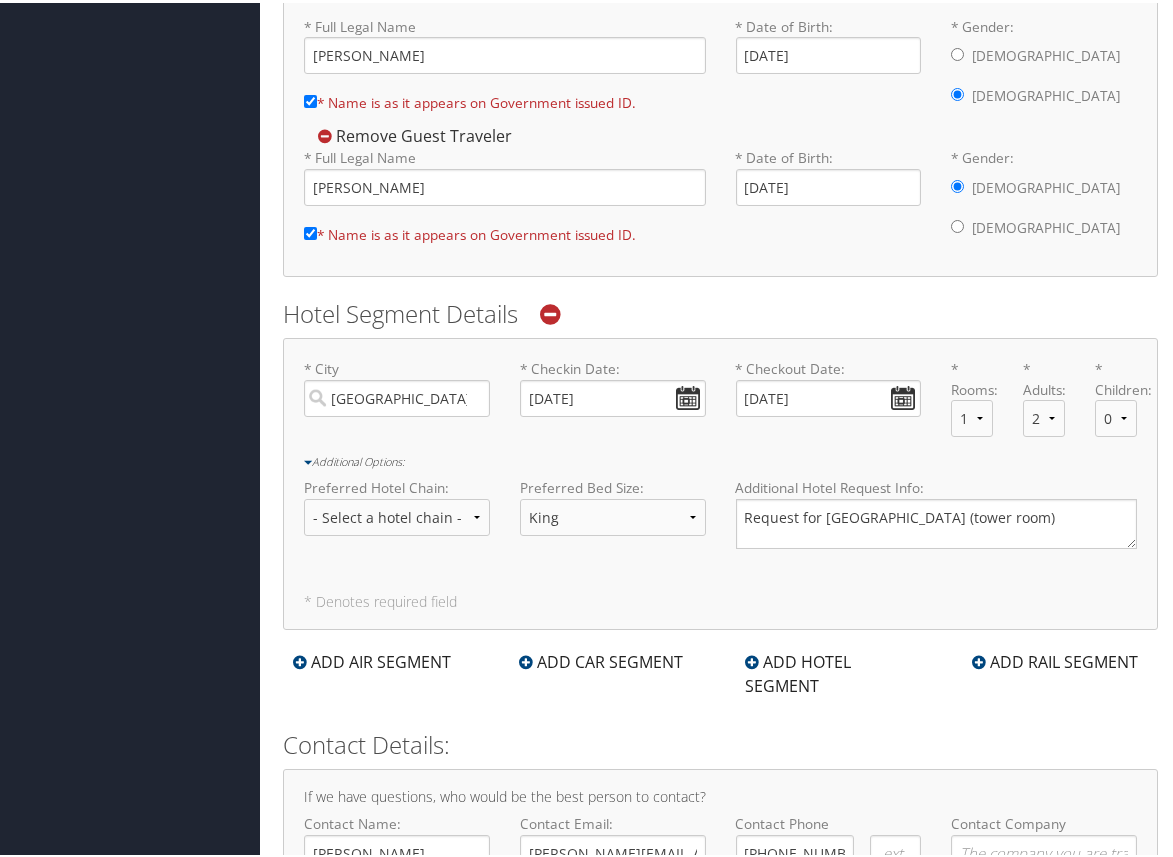 scroll, scrollTop: 626, scrollLeft: 0, axis: vertical 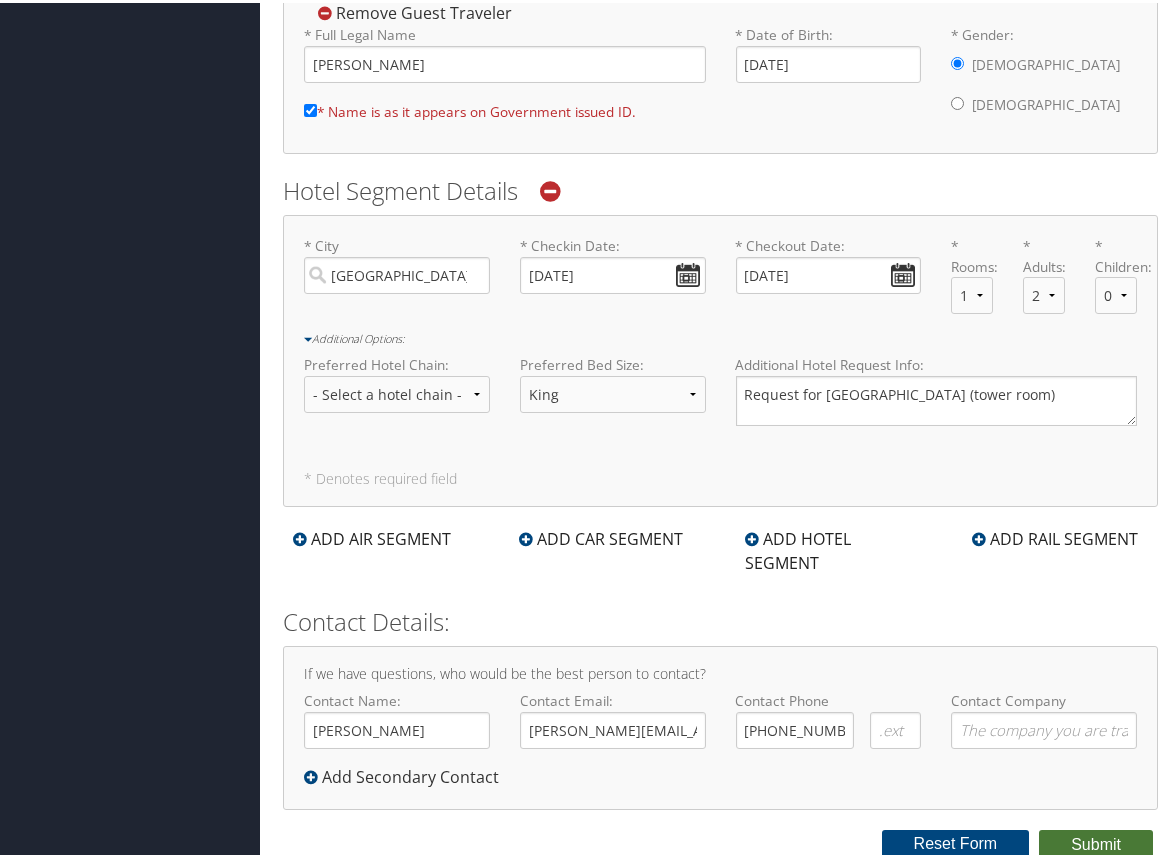 click on "Submit" at bounding box center (1096, 842) 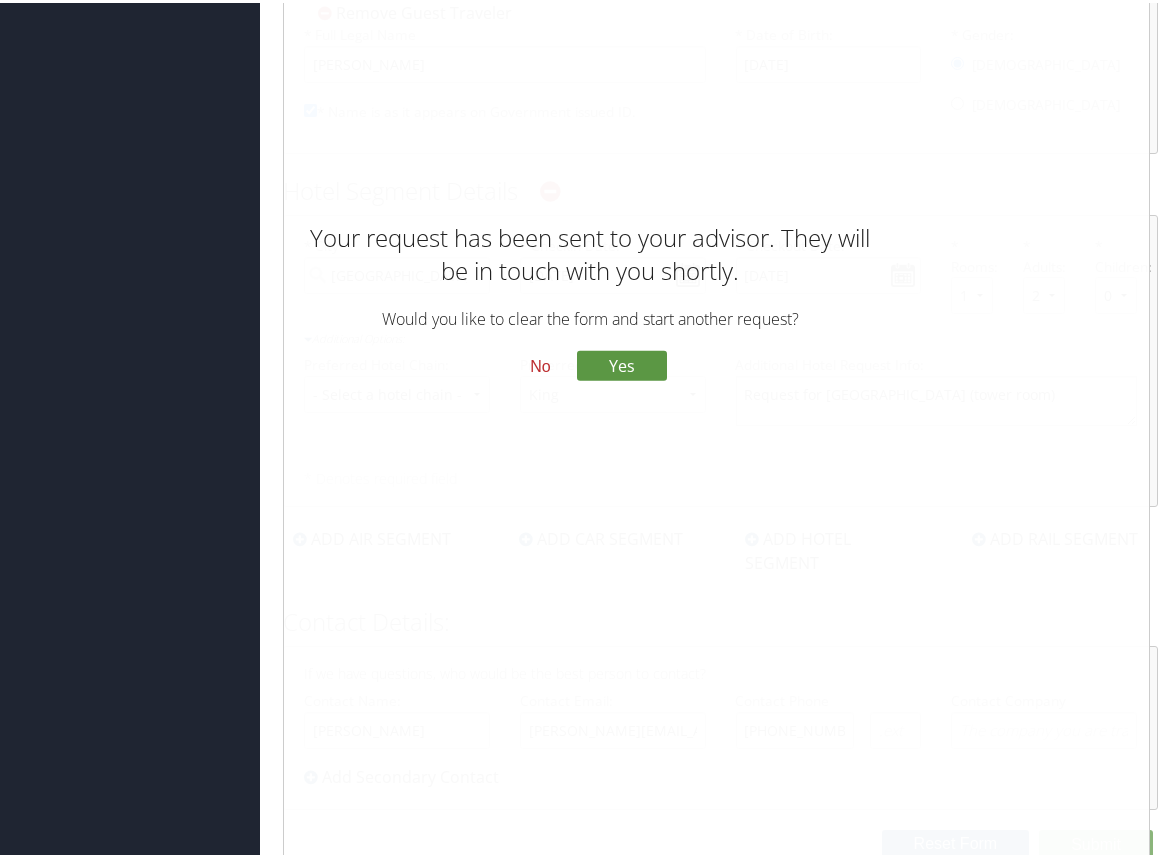 click on "No" at bounding box center (540, 364) 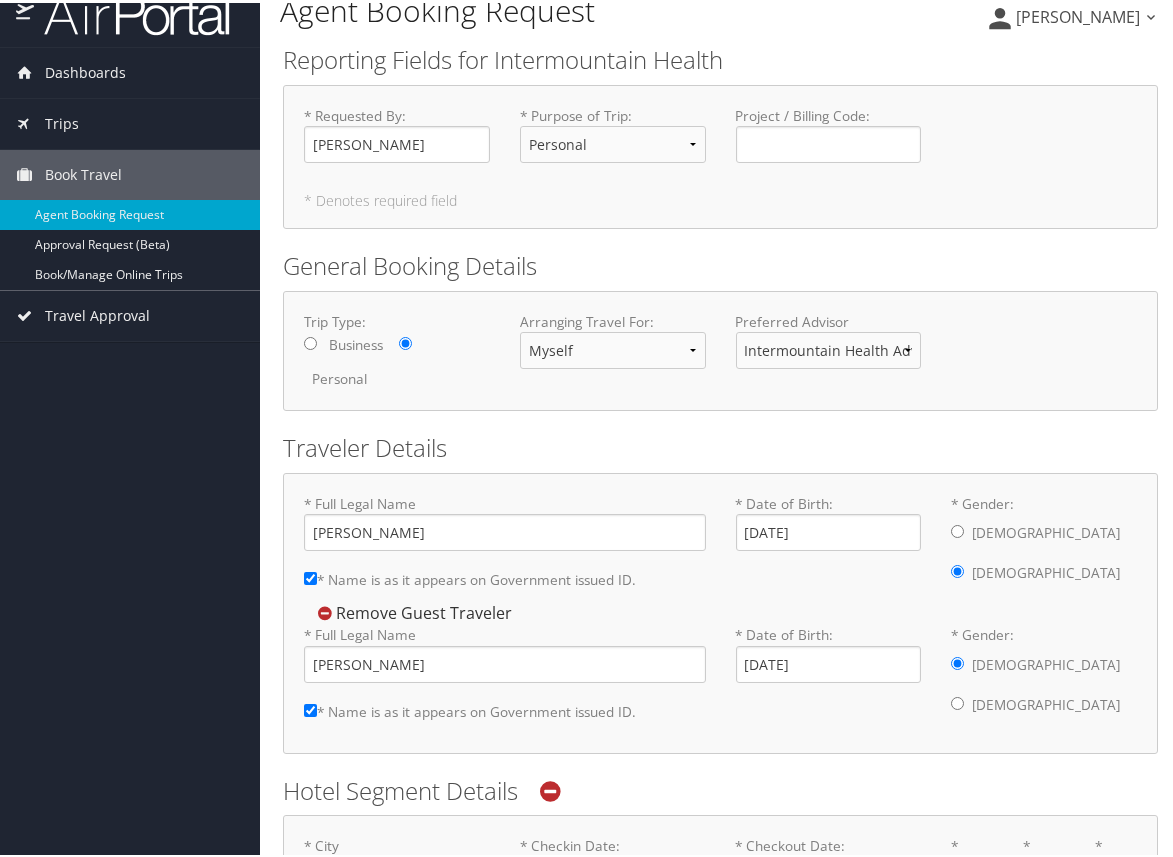 scroll, scrollTop: 0, scrollLeft: 0, axis: both 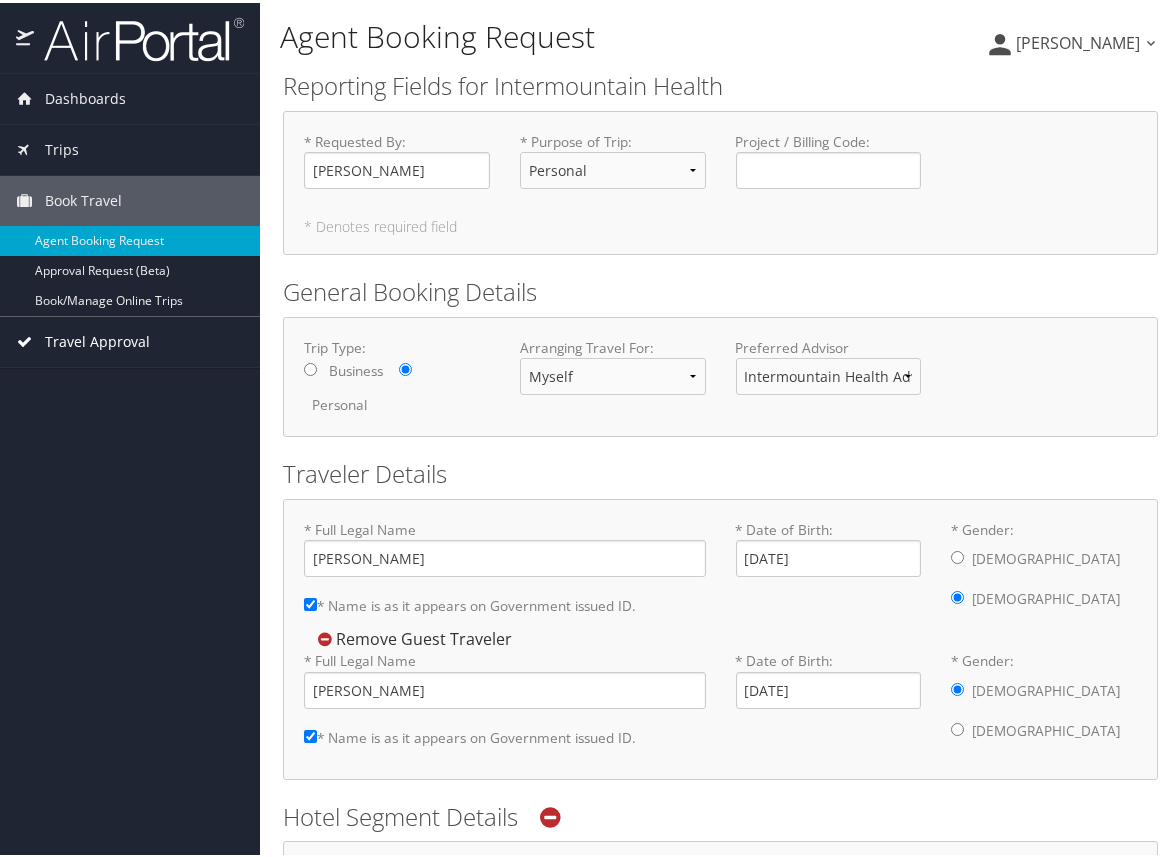 click on "Travel Approval" at bounding box center (97, 339) 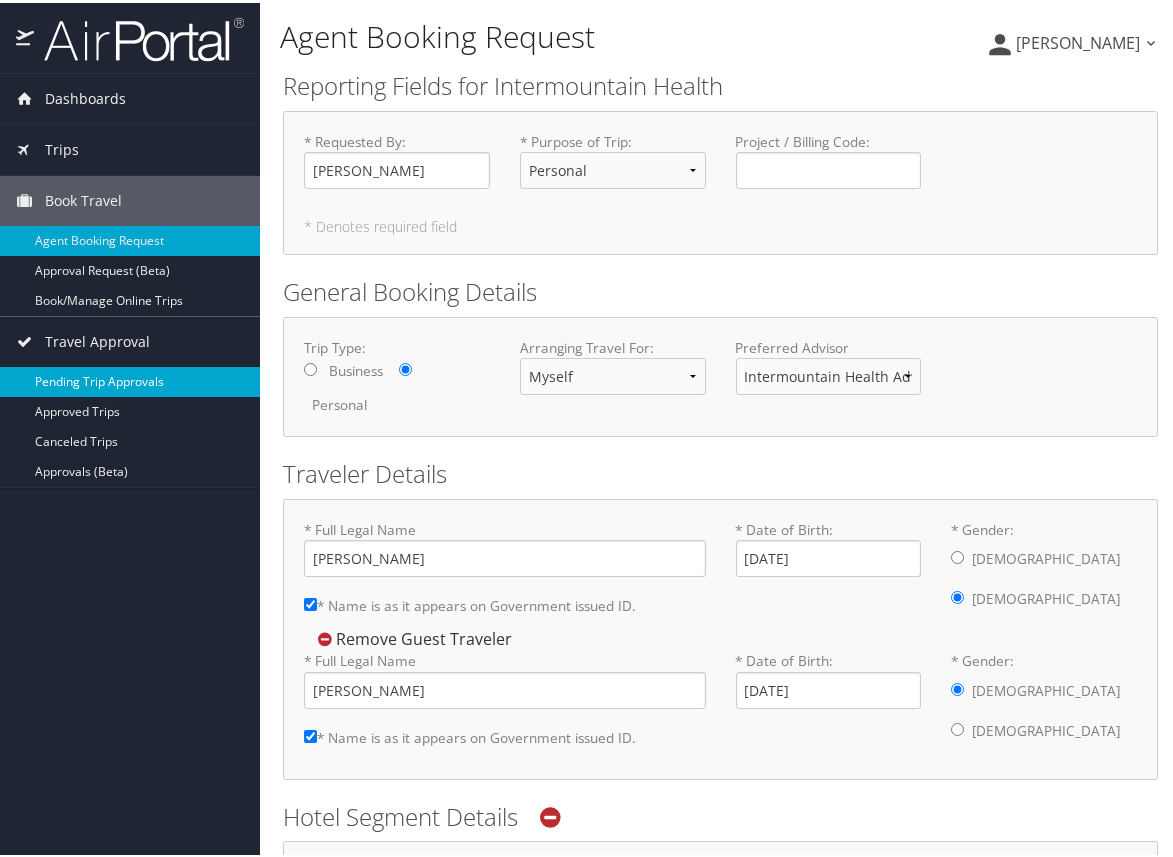 click on "Pending Trip Approvals" at bounding box center (130, 379) 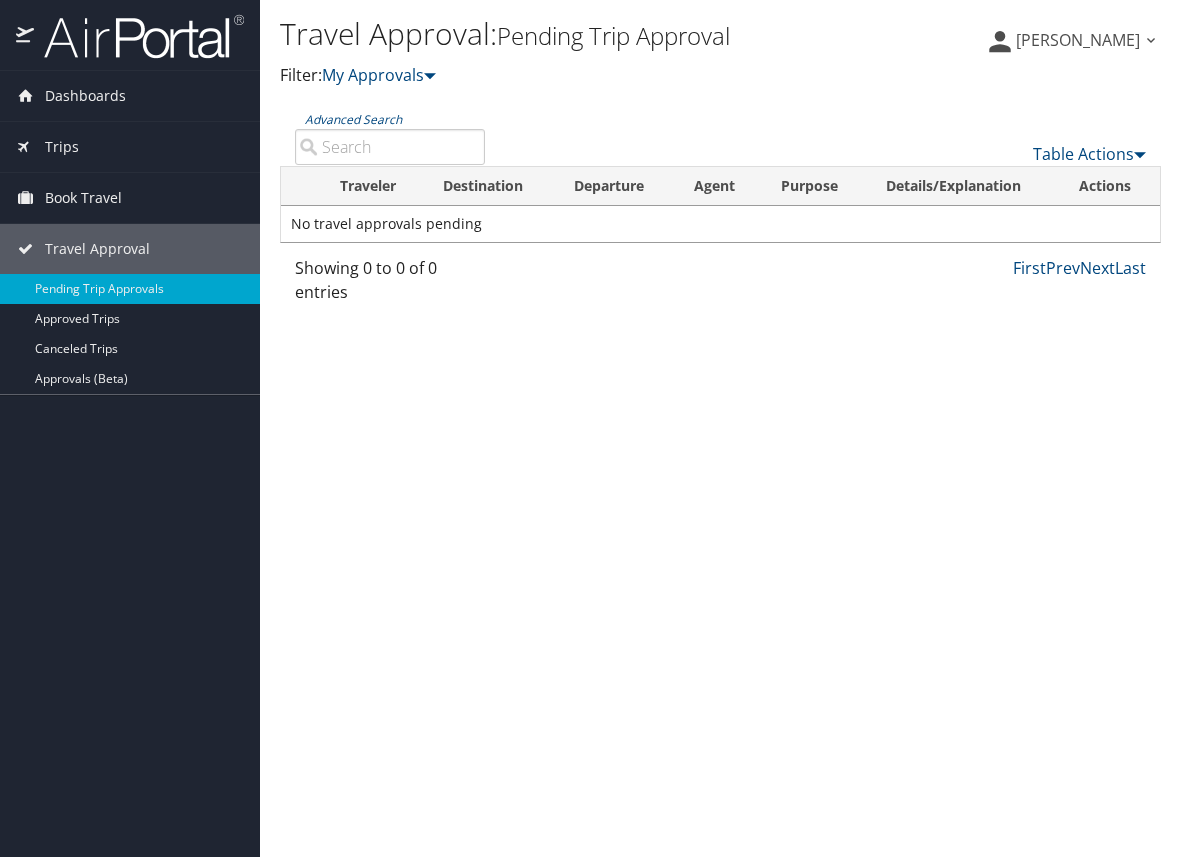 scroll, scrollTop: 0, scrollLeft: 0, axis: both 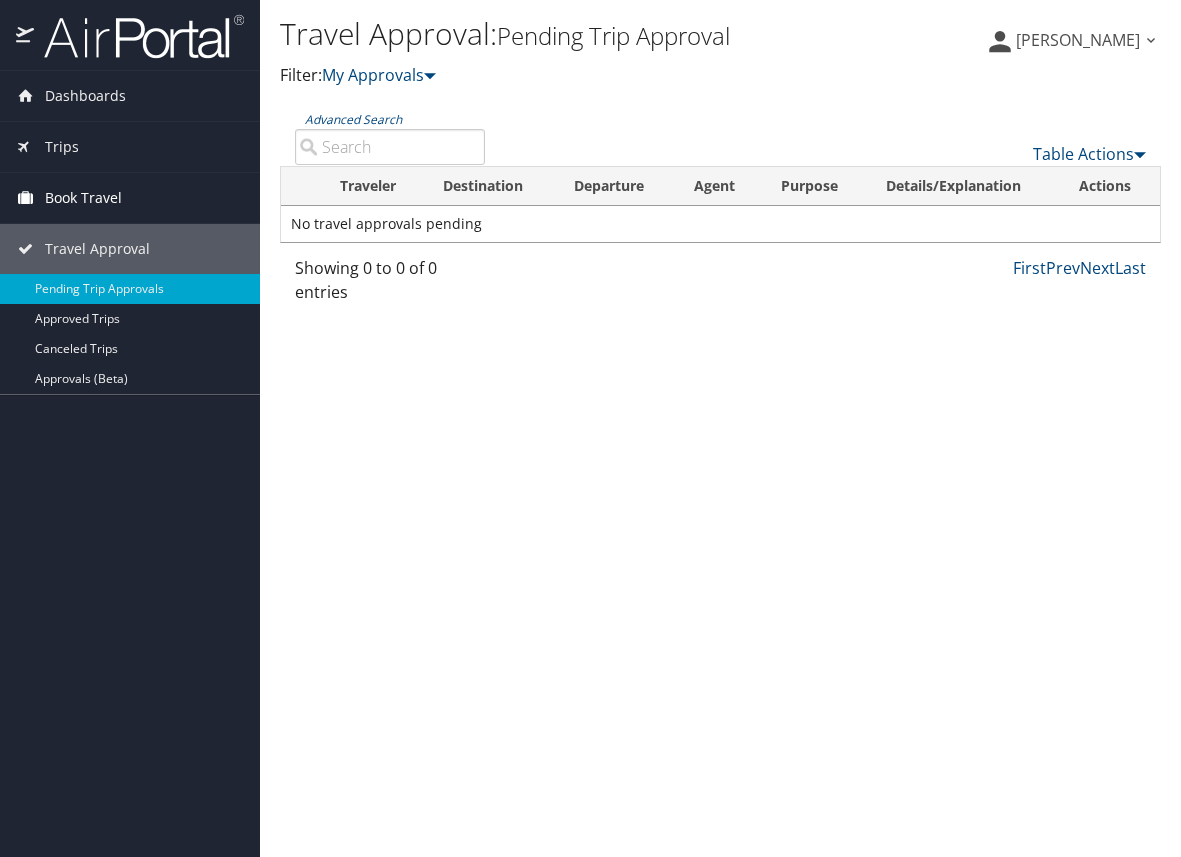 click on "Book Travel" at bounding box center [83, 198] 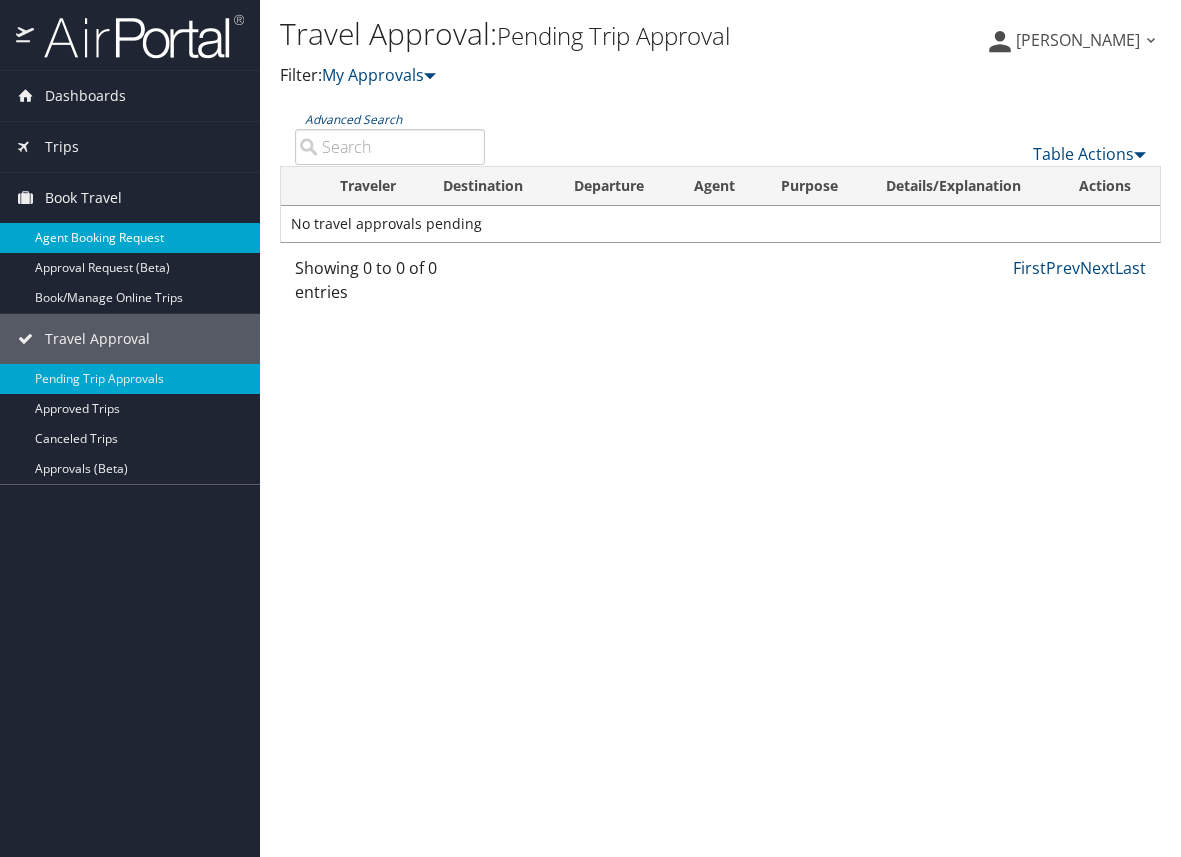 click on "Agent Booking Request" at bounding box center (130, 238) 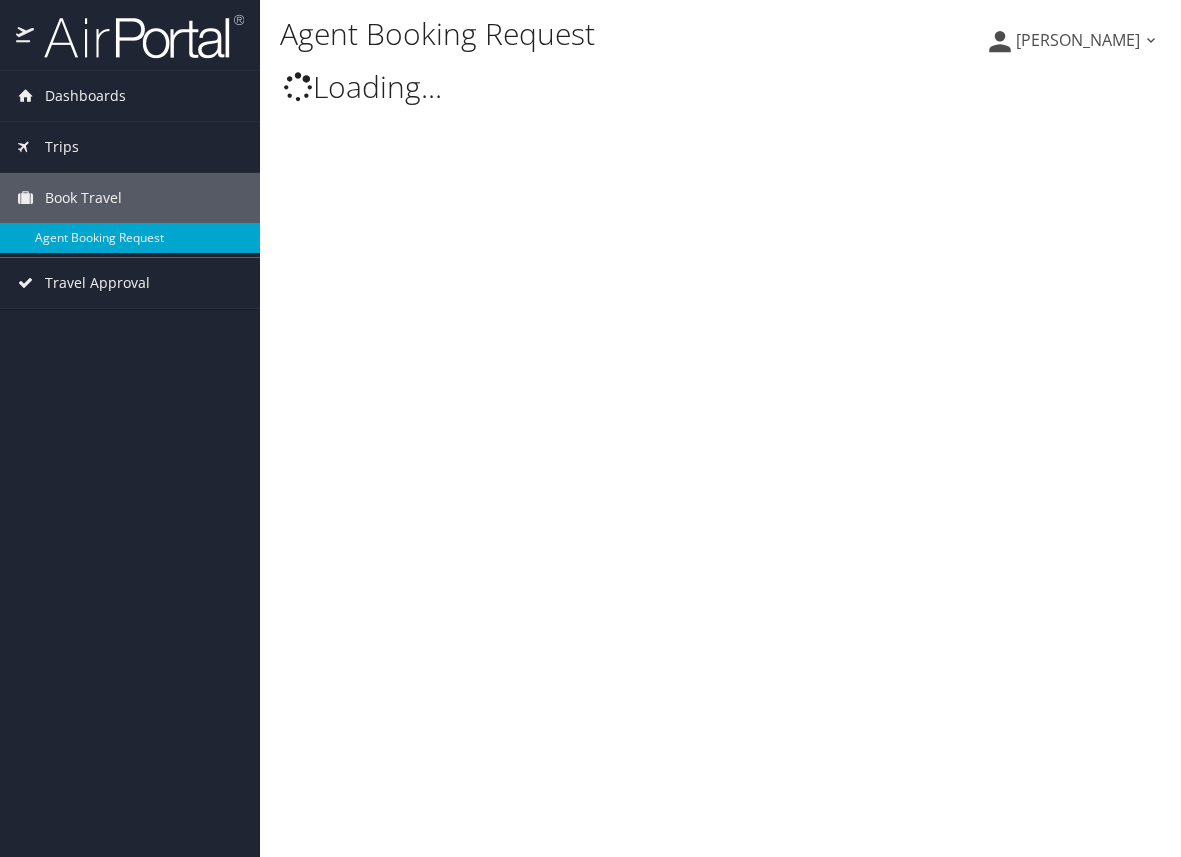 scroll, scrollTop: 0, scrollLeft: 0, axis: both 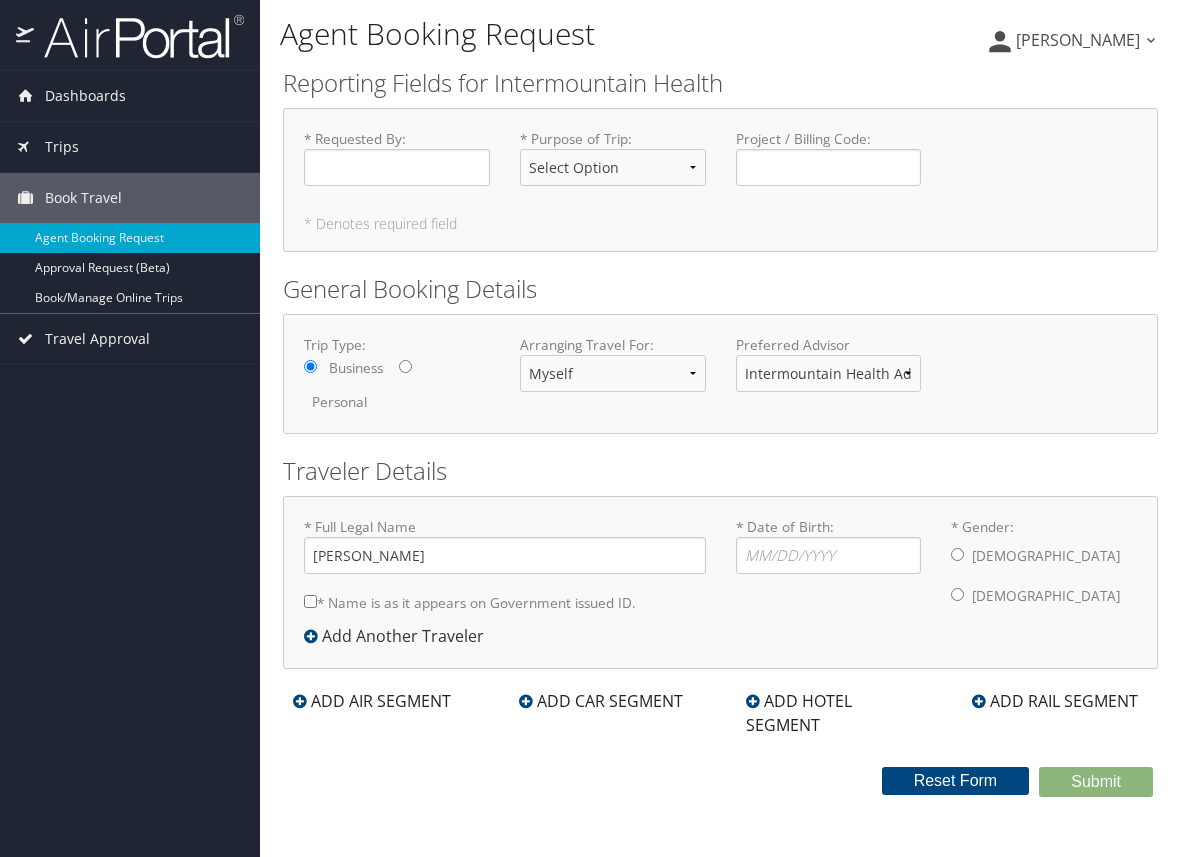 click on "Dashboards My Travel Dashboard   Trips Current/Future Trips Past Trips Trips Missing Hotels   Book Travel Agent Booking Request Approval Request (Beta) Book/Manage Online Trips   Travel Approval Pending Trip Approvals Approved Trips Canceled Trips Approvals (Beta)
Agent Booking Request
Laura Hoopes
Laura Hoopes  My Settings No" at bounding box center [590, 428] 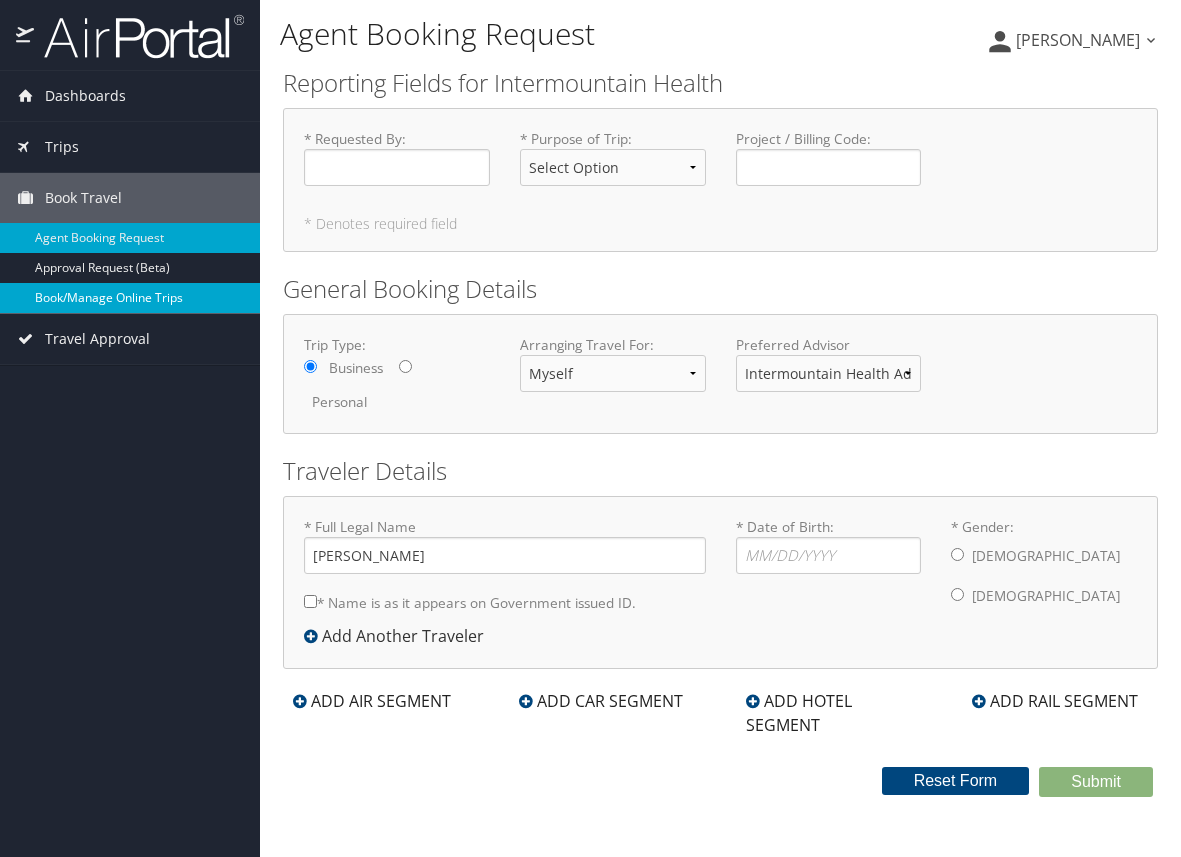 click on "Book/Manage Online Trips" at bounding box center [130, 298] 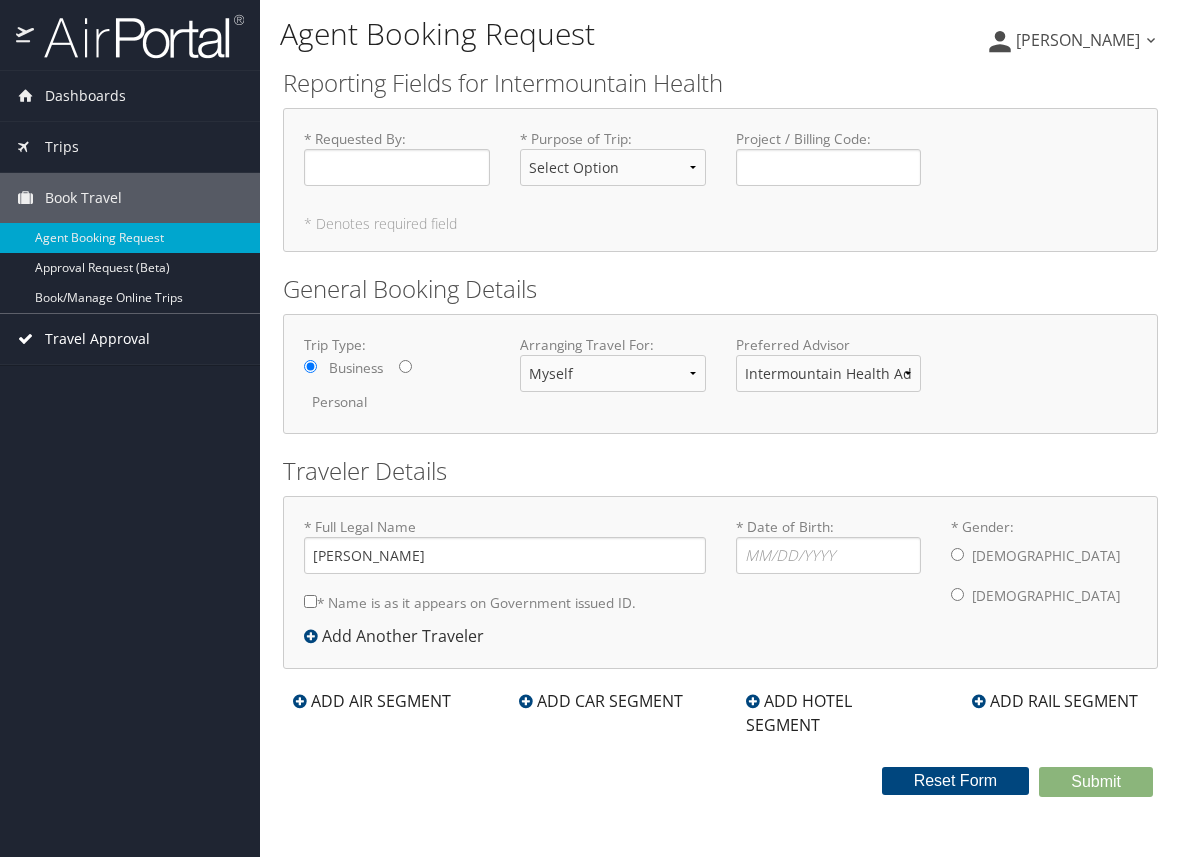 click on "Travel Approval" at bounding box center [97, 339] 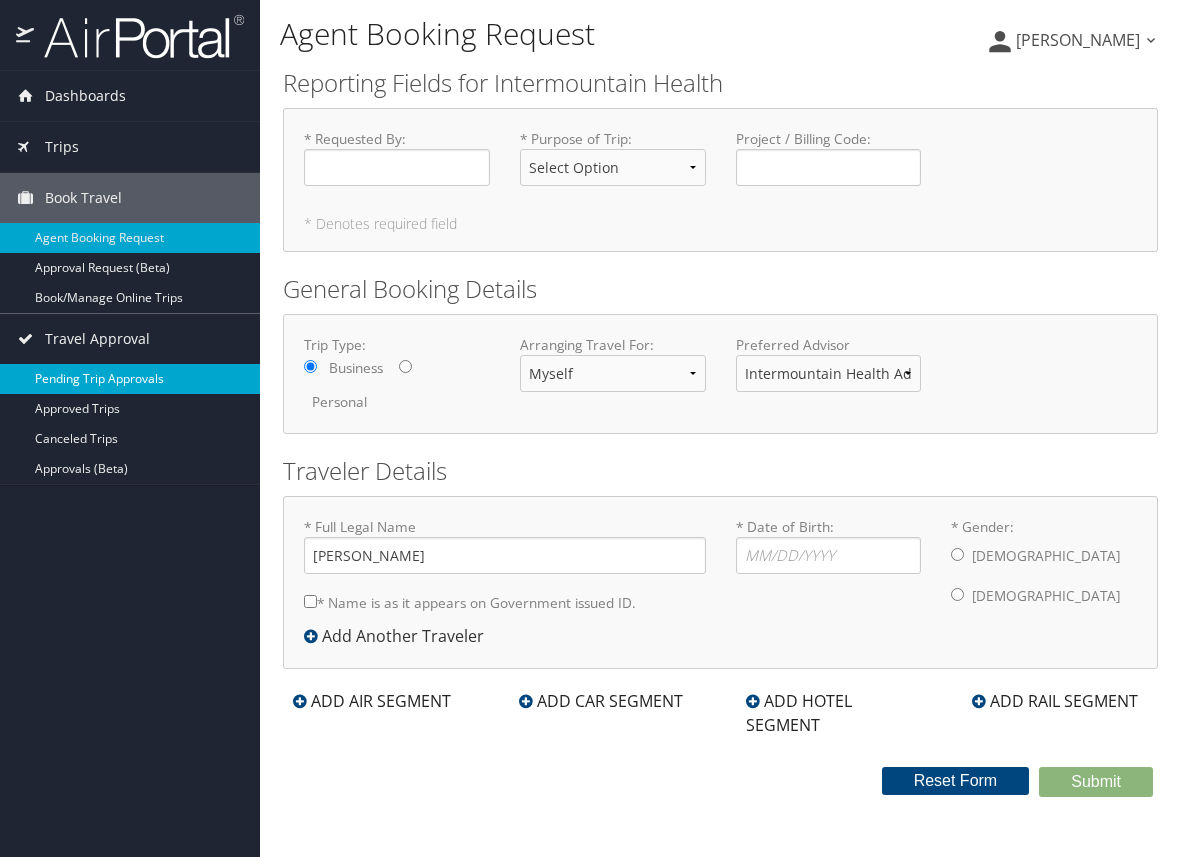 click on "Pending Trip Approvals" at bounding box center (130, 379) 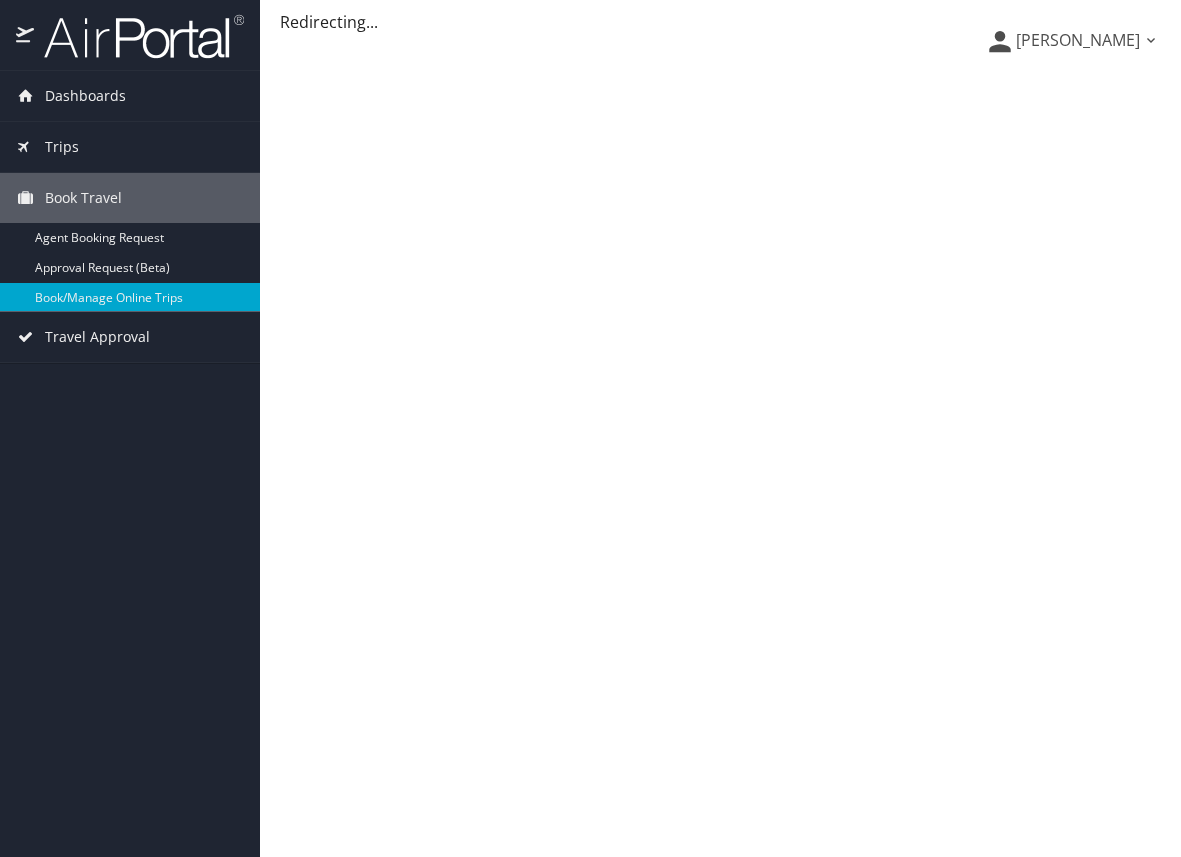 scroll, scrollTop: 0, scrollLeft: 0, axis: both 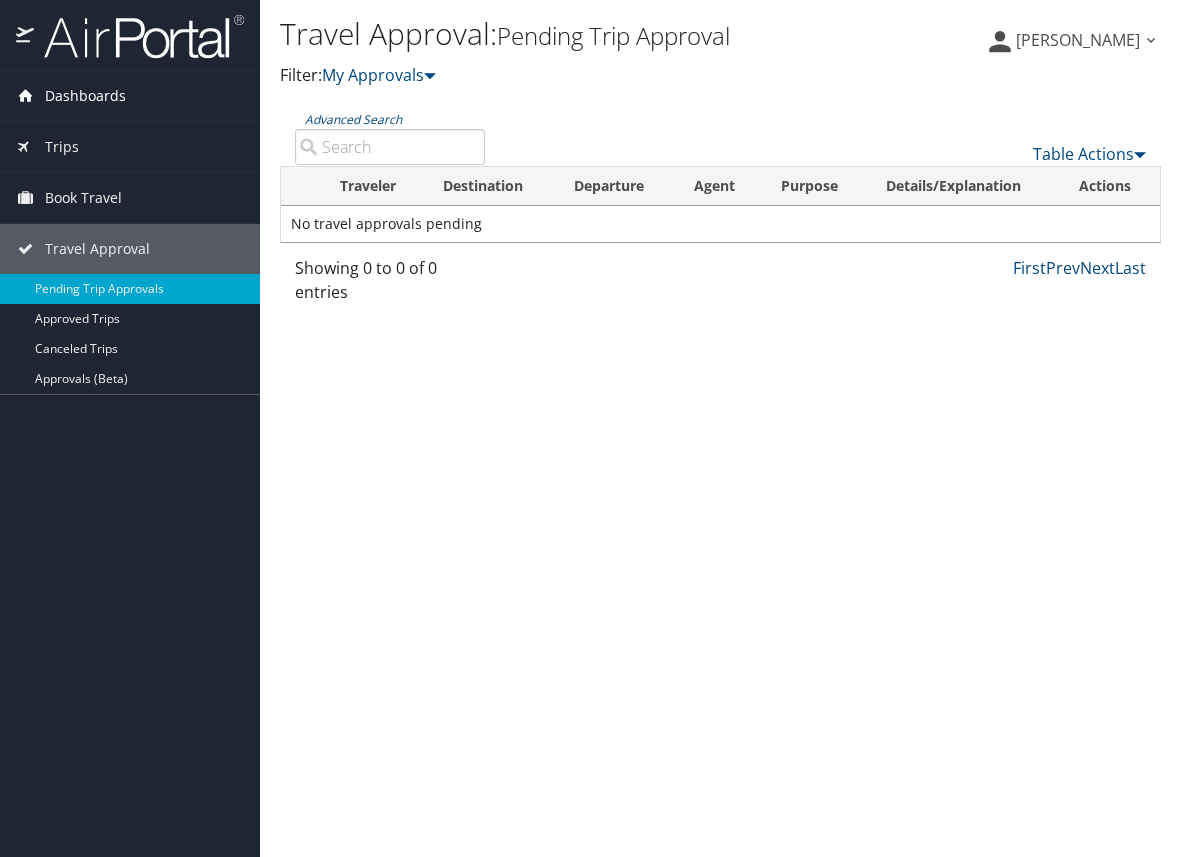 click on "Dashboards" at bounding box center (85, 96) 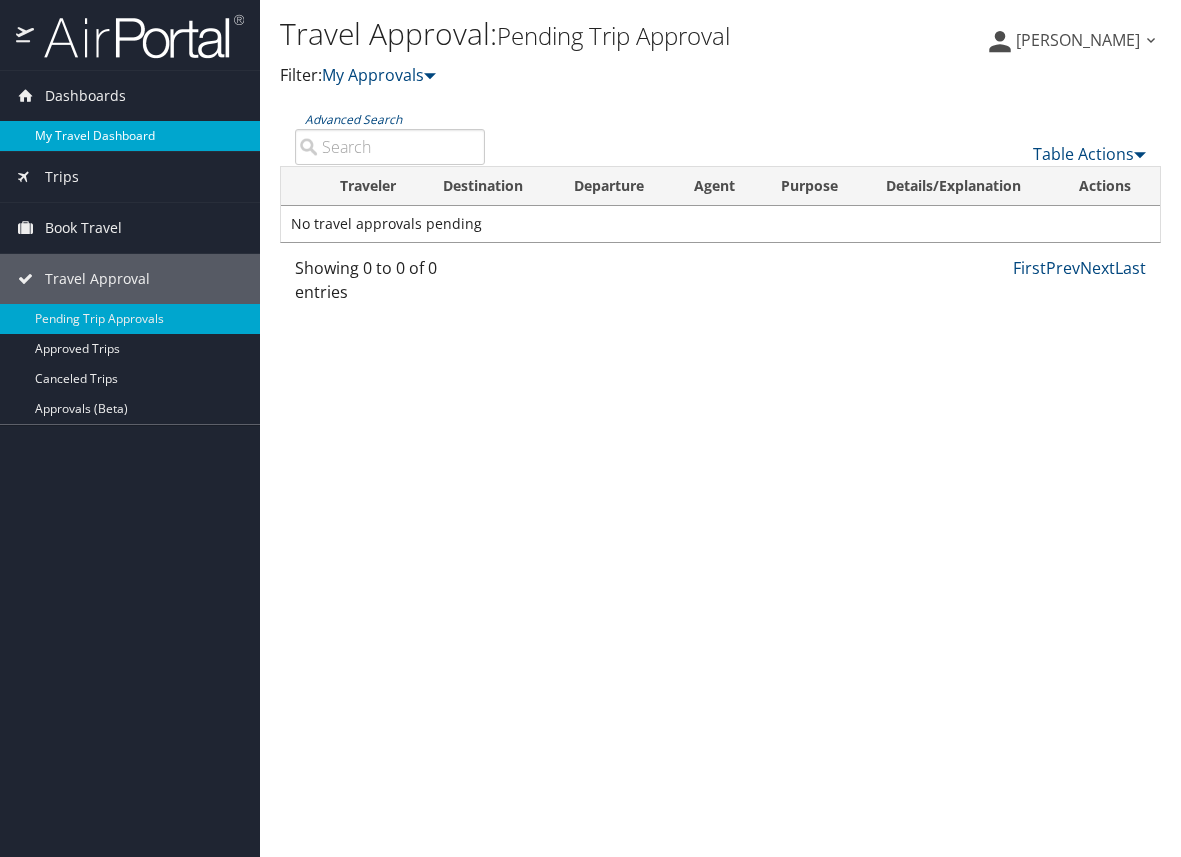click on "My Travel Dashboard" at bounding box center [130, 136] 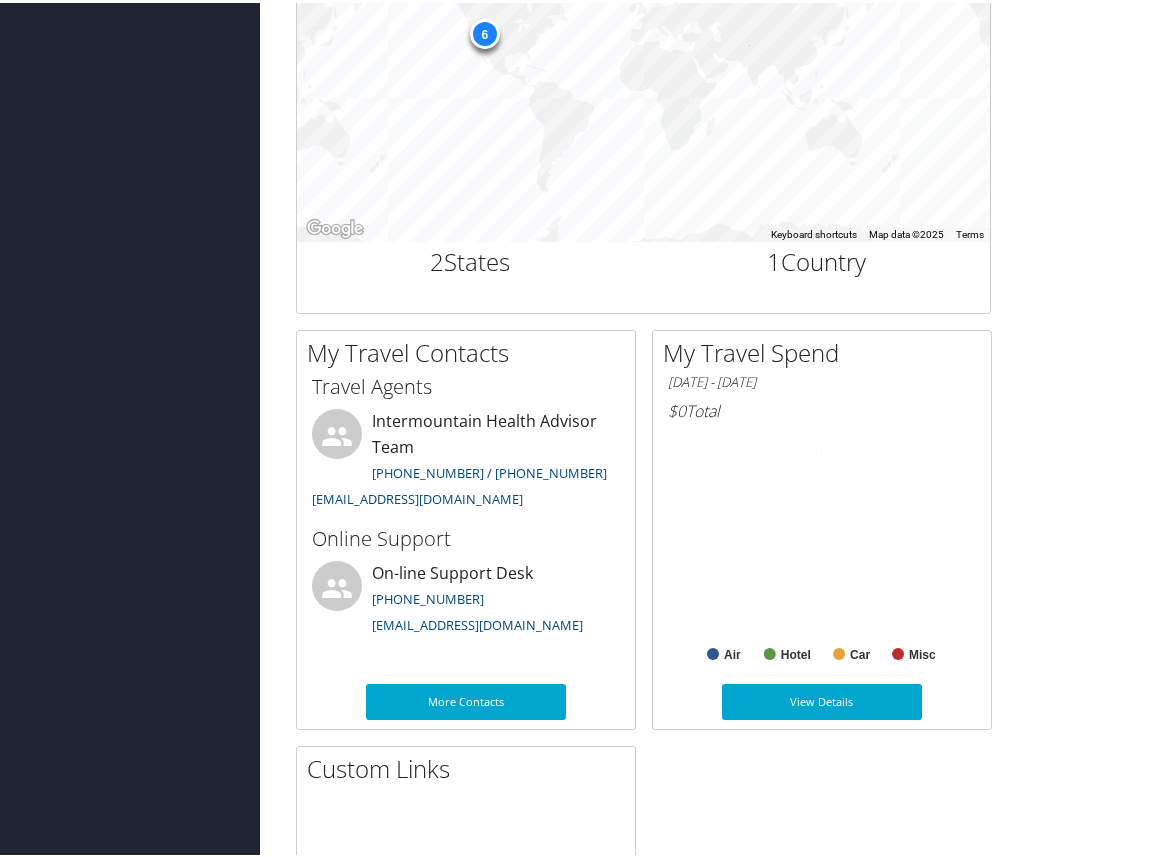 scroll, scrollTop: 800, scrollLeft: 0, axis: vertical 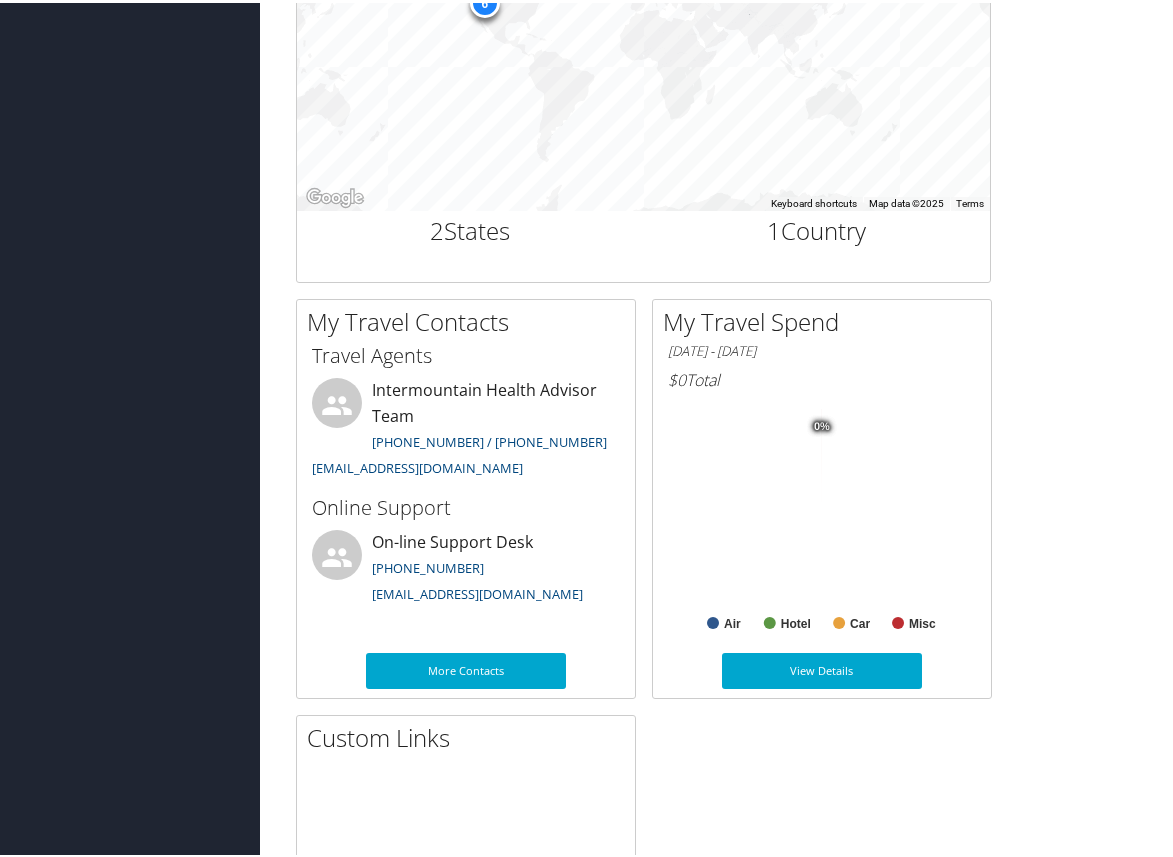 click on "My Travel History
Small
Medium
Large
To navigate the map with touch gestures double-tap and hold your finger on the map, then drag the map. ← Move left → Move right ↑ Move up ↓ Move down + Zoom in - Zoom out Home Jump left by 75% End Jump right by 75% Page Up Jump up by 75% Page Down Jump down by 75% 6 Keyboard shortcuts Map Data Map data ©2025 Map data ©2025 2000 km  Click to toggle between metric and imperial units Terms Report a map error
2  States
1  Country
My Travel Contacts
Small
Medium
Travel Agents" at bounding box center [720, 496] 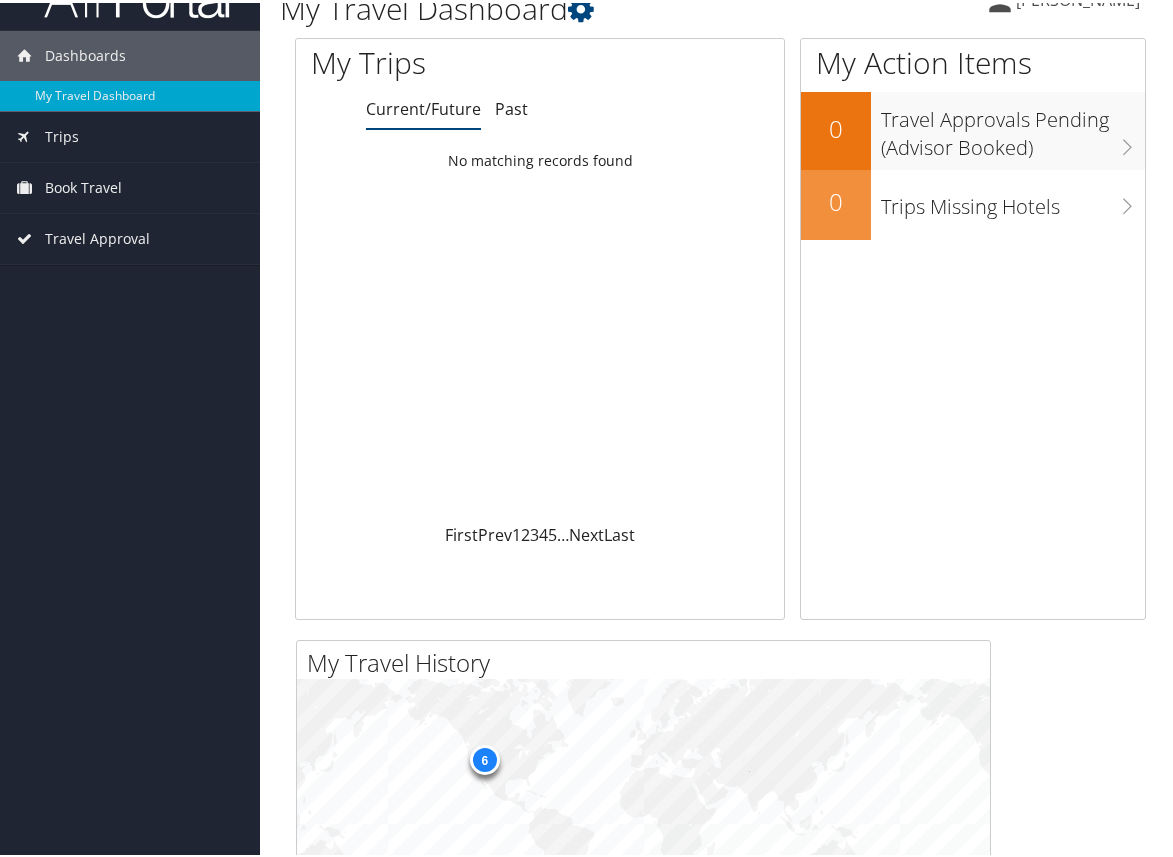 scroll, scrollTop: 0, scrollLeft: 0, axis: both 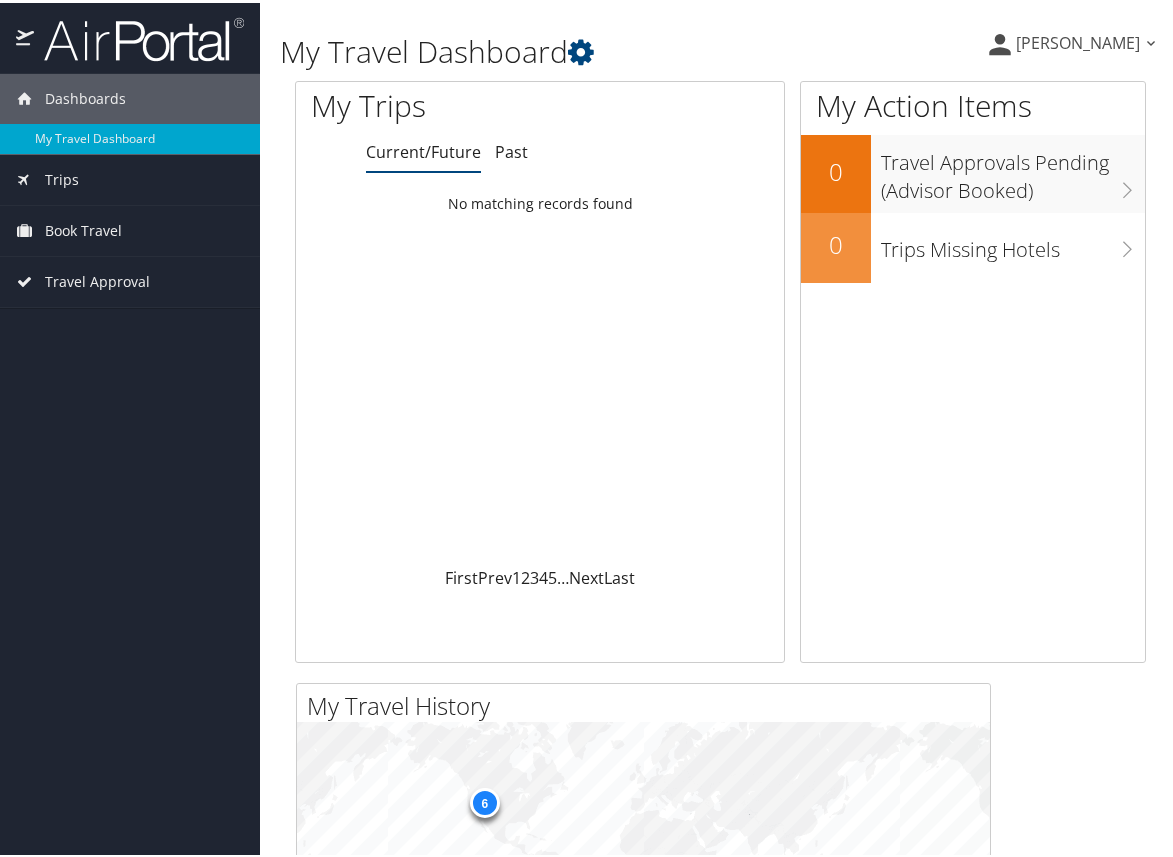 click on "My Travel History
Small
Medium
Large
To navigate the map with touch gestures double-tap and hold your finger on the map, then drag the map. ← Move left → Move right ↑ Move up ↓ Move down + Zoom in - Zoom out Home Jump left by 75% End Jump right by 75% Page Up Jump up by 75% Page Down Jump down by 75% 6 Keyboard shortcuts Map Data Map data ©2025 Map data ©2025 2000 km  Click to toggle between metric and imperial units Terms Report a map error
2  States
1  Country
My Travel Contacts
Small
Medium
Travel Agents" at bounding box center (720, 1296) 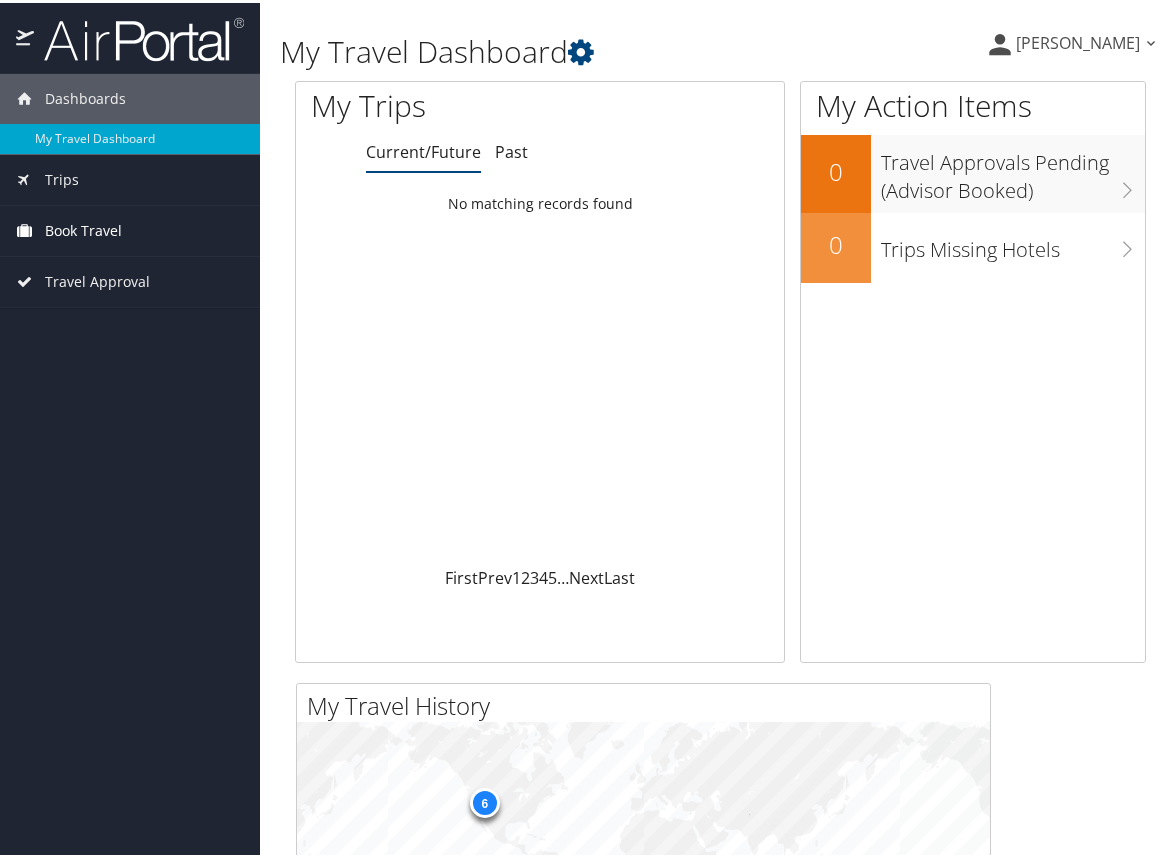 click on "Book Travel" at bounding box center (83, 228) 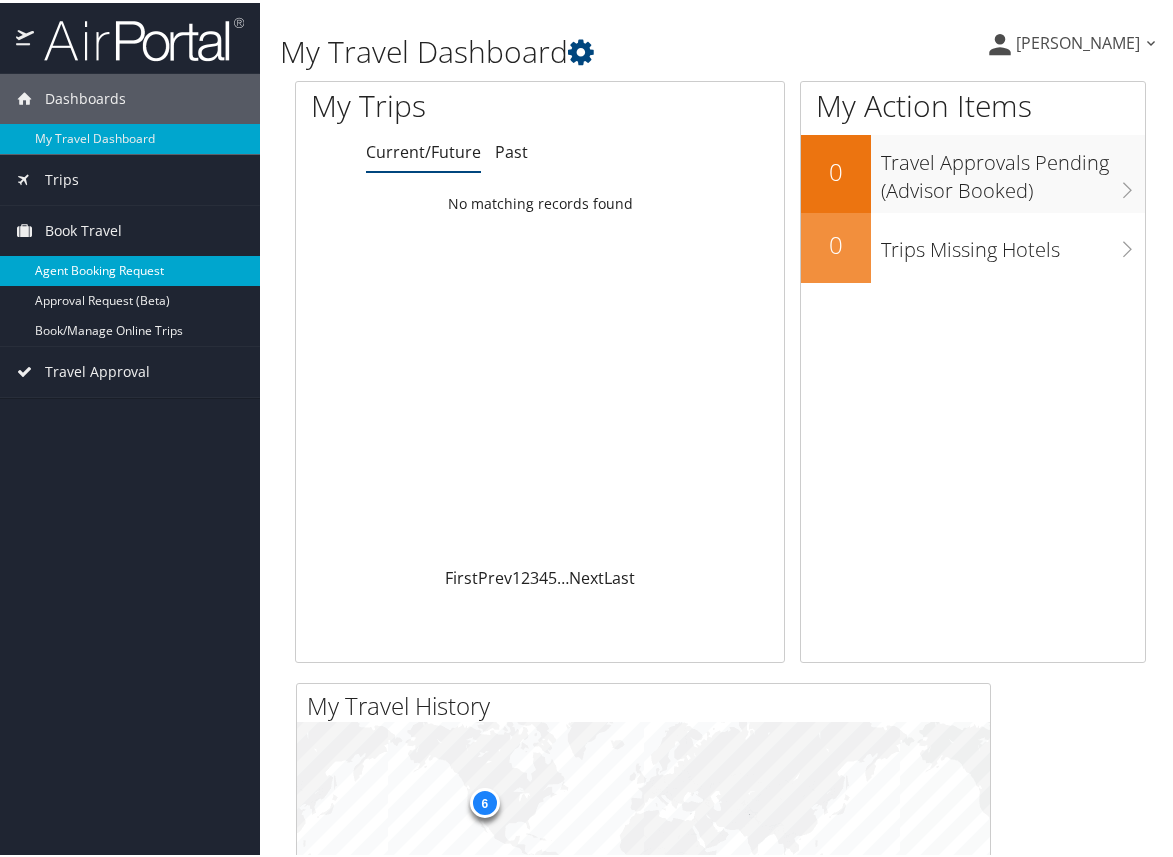 click on "Agent Booking Request" at bounding box center [130, 268] 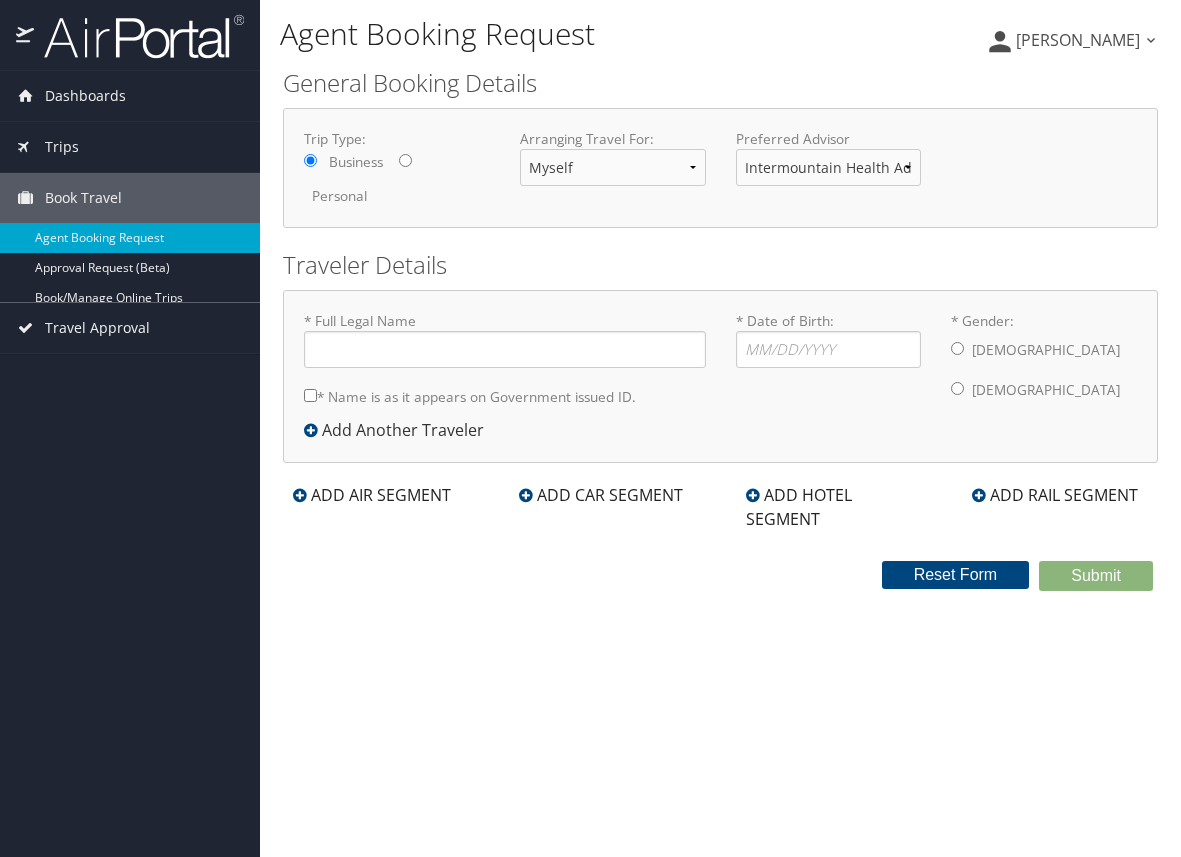 scroll, scrollTop: 0, scrollLeft: 0, axis: both 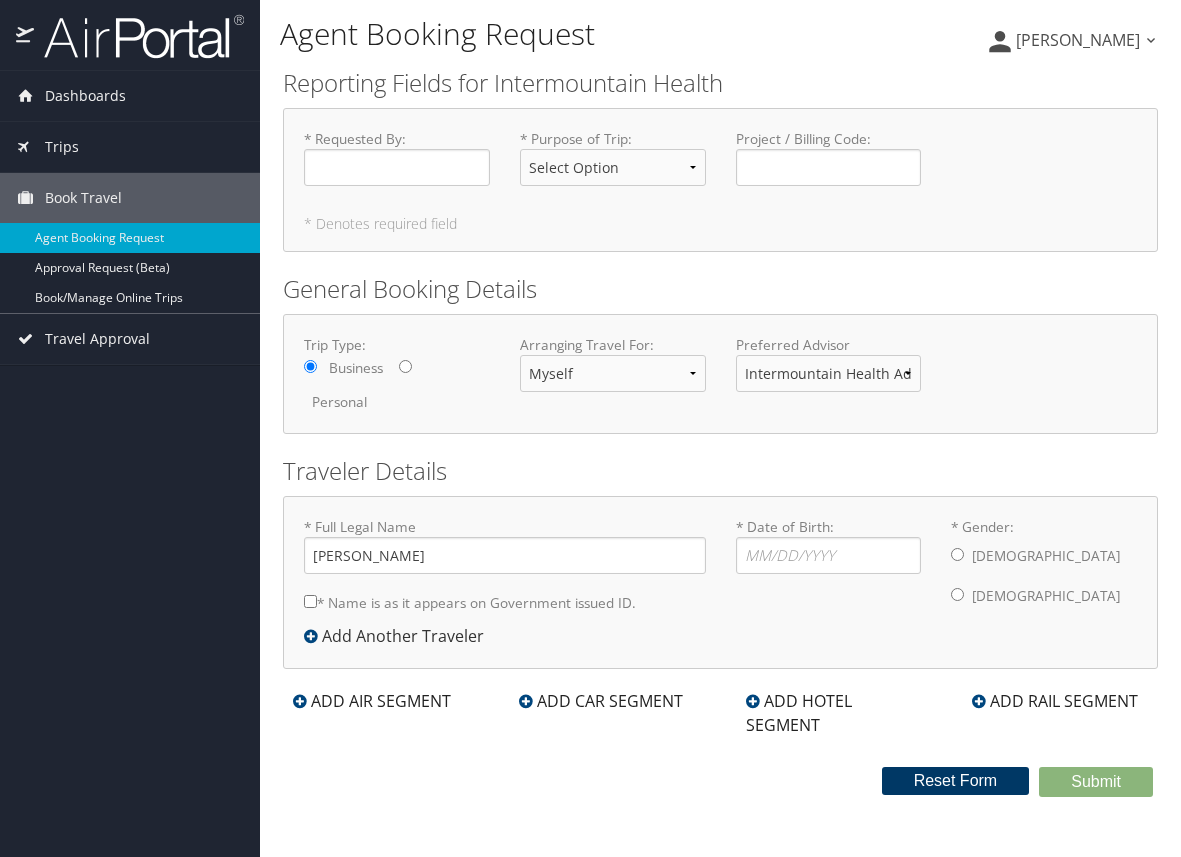 click on "Reset Form" at bounding box center [956, 781] 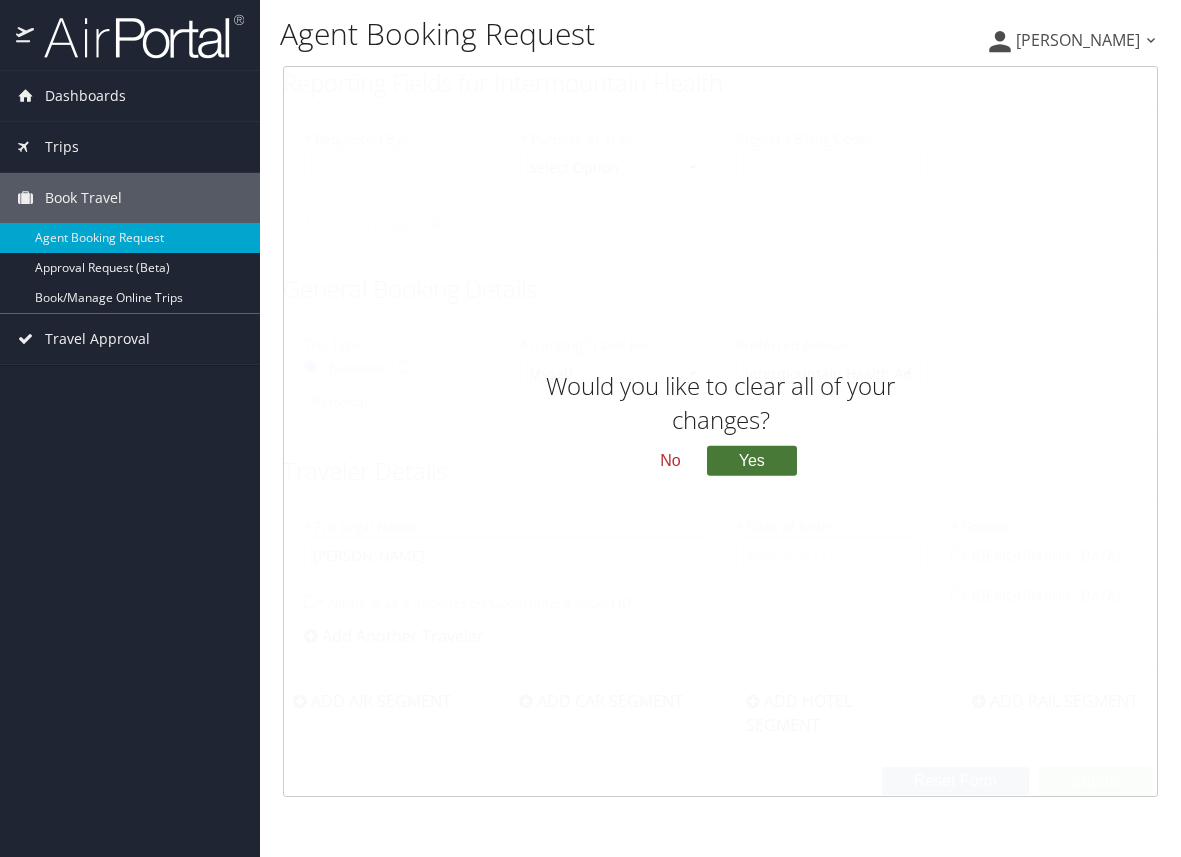 click on "Yes" at bounding box center [752, 461] 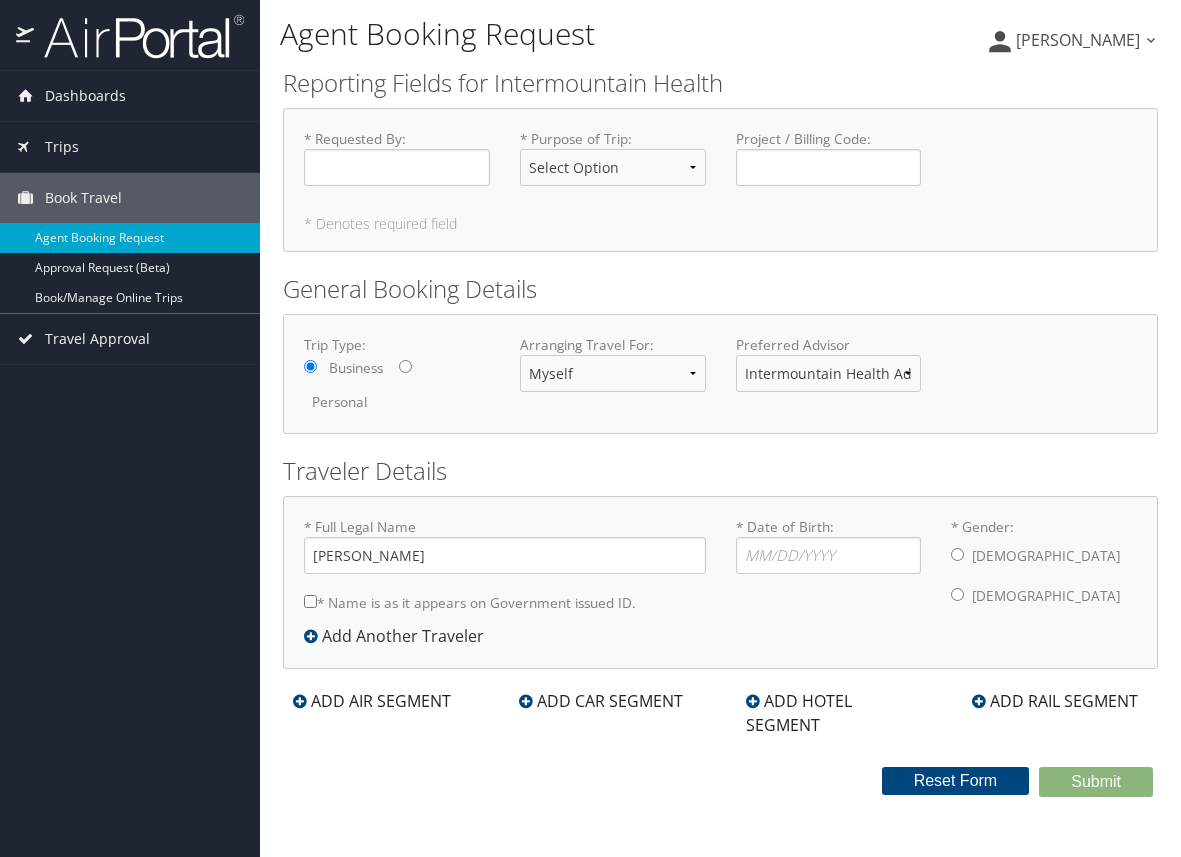scroll, scrollTop: 0, scrollLeft: 0, axis: both 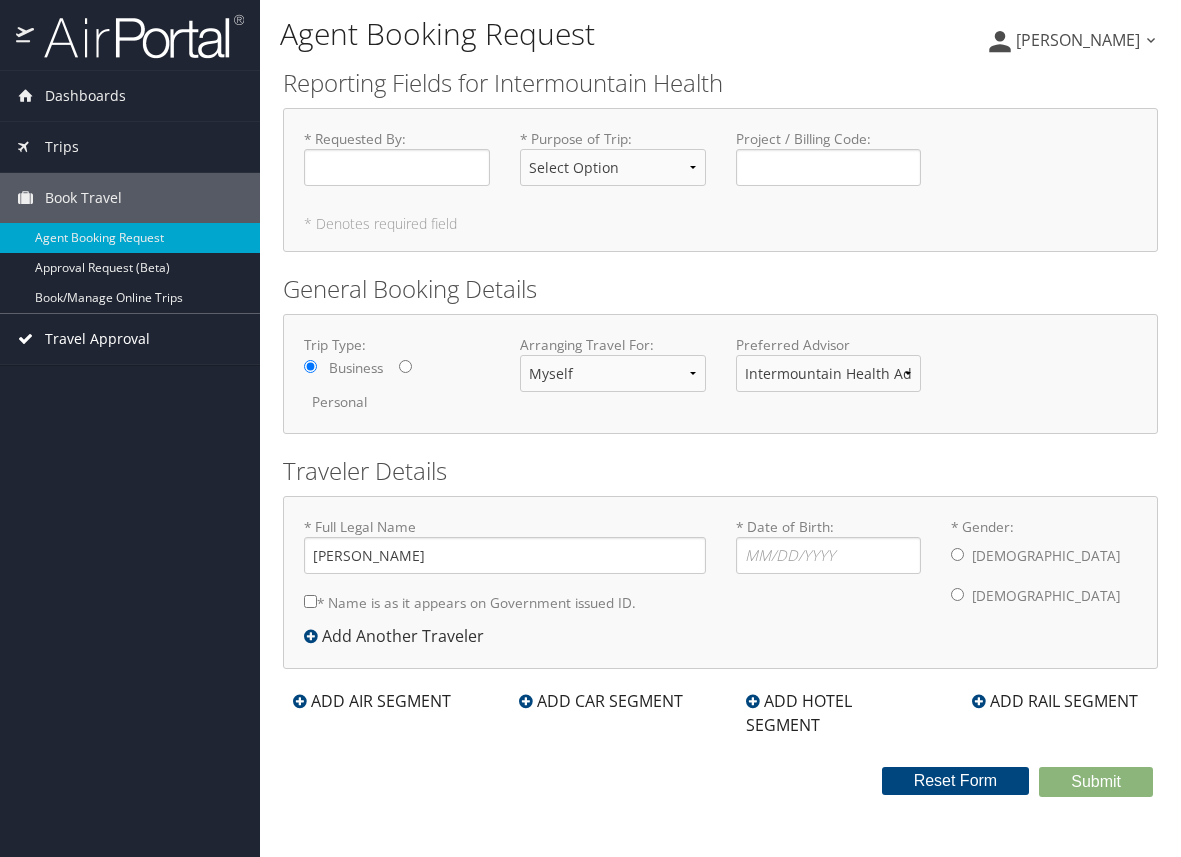 click on "Travel Approval" at bounding box center (97, 339) 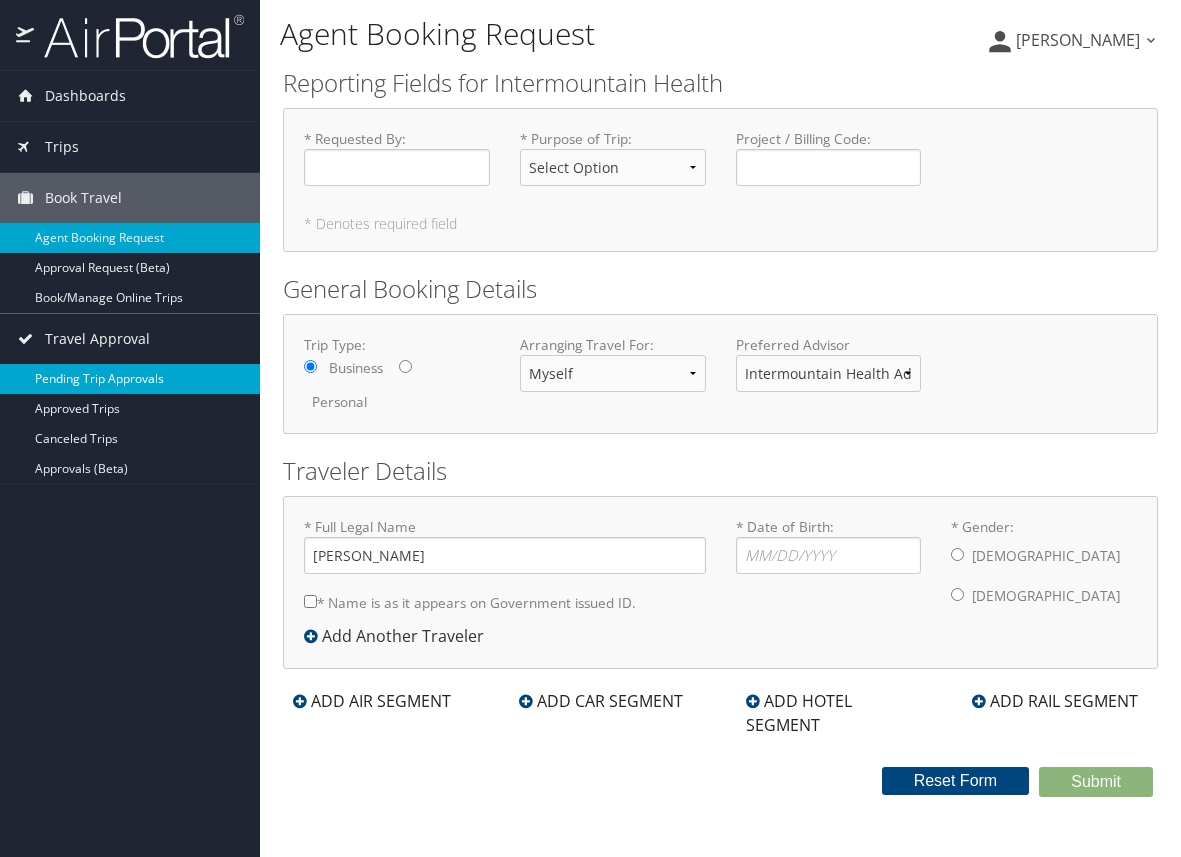 click on "Pending Trip Approvals" at bounding box center (130, 379) 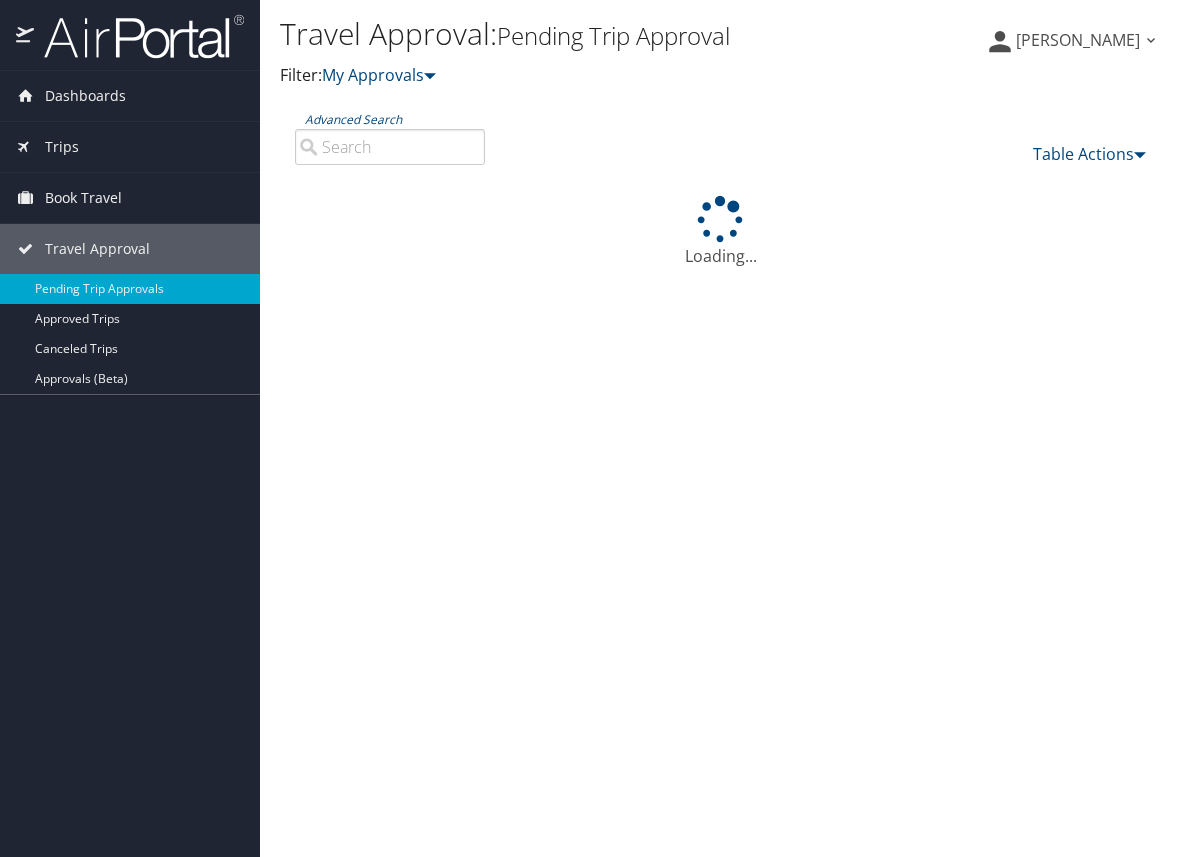 scroll, scrollTop: 0, scrollLeft: 0, axis: both 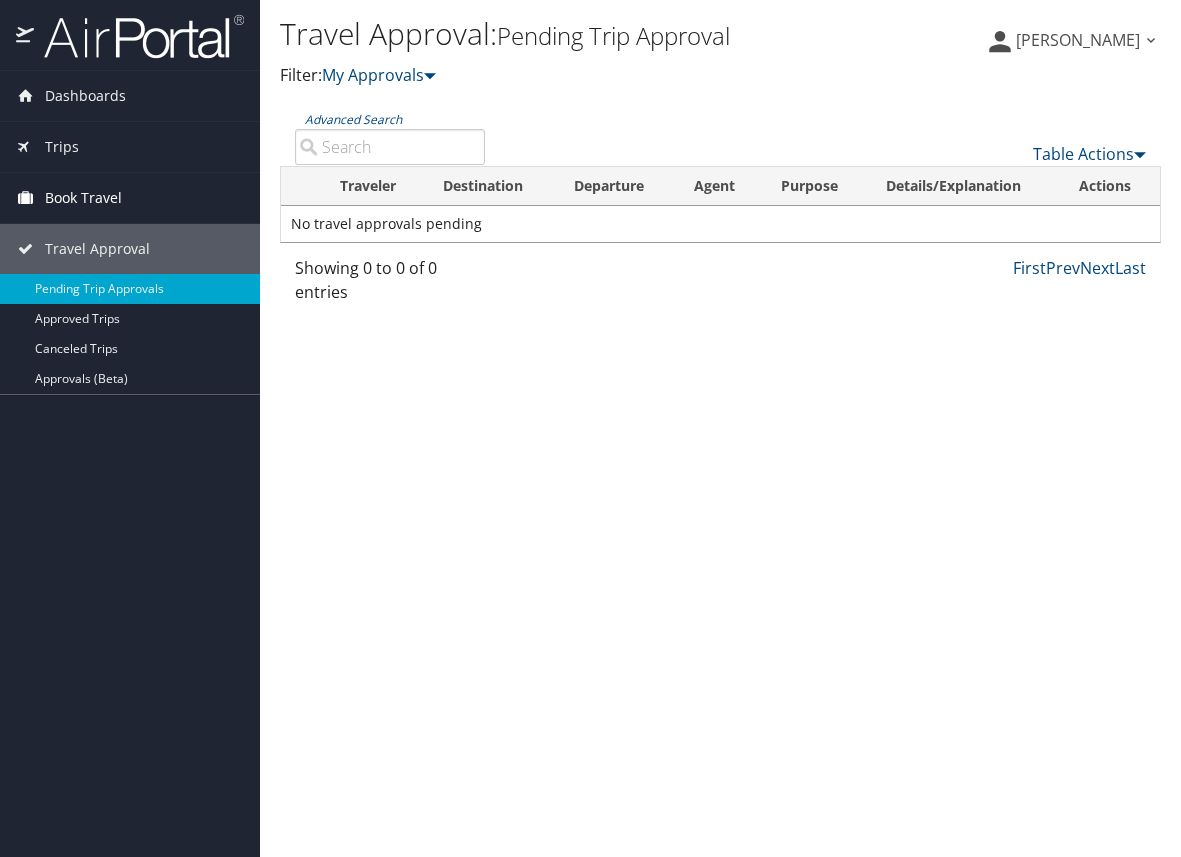 click on "Book Travel" at bounding box center (83, 198) 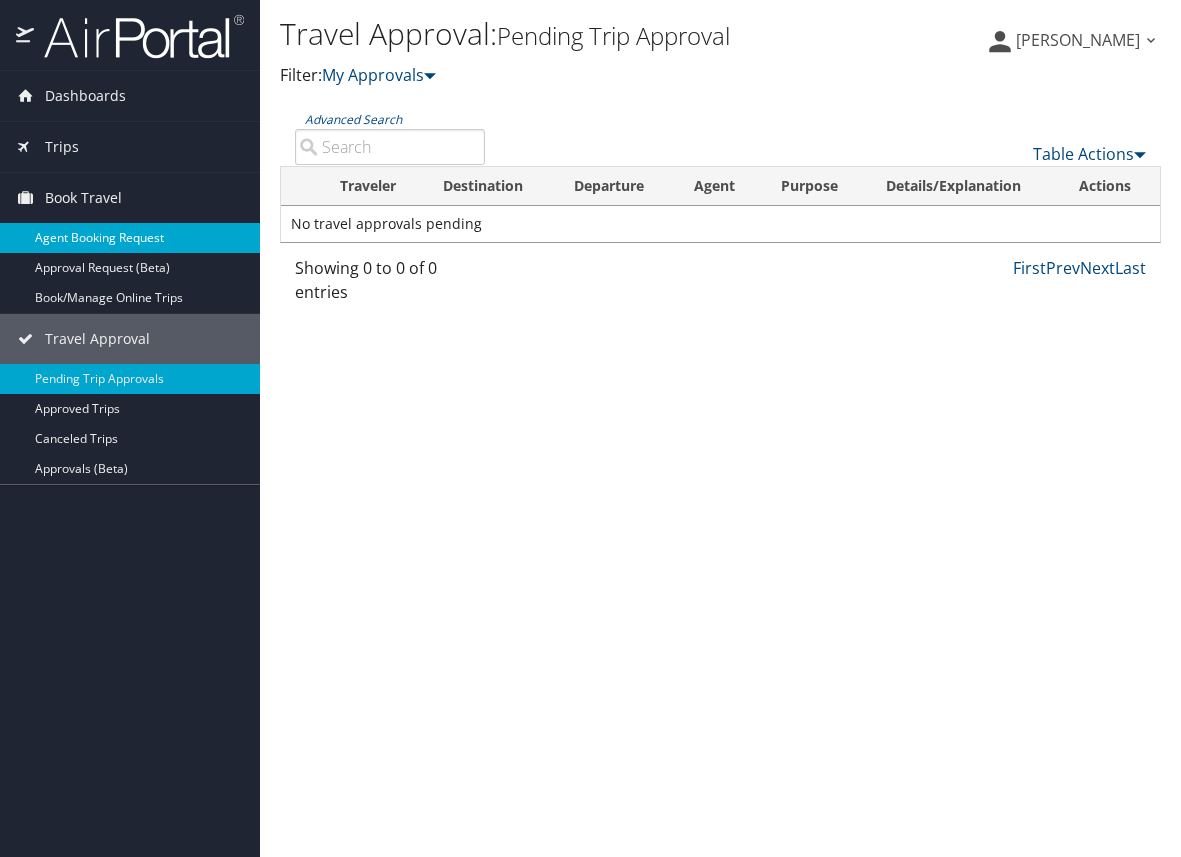 click on "Agent Booking Request" at bounding box center (130, 238) 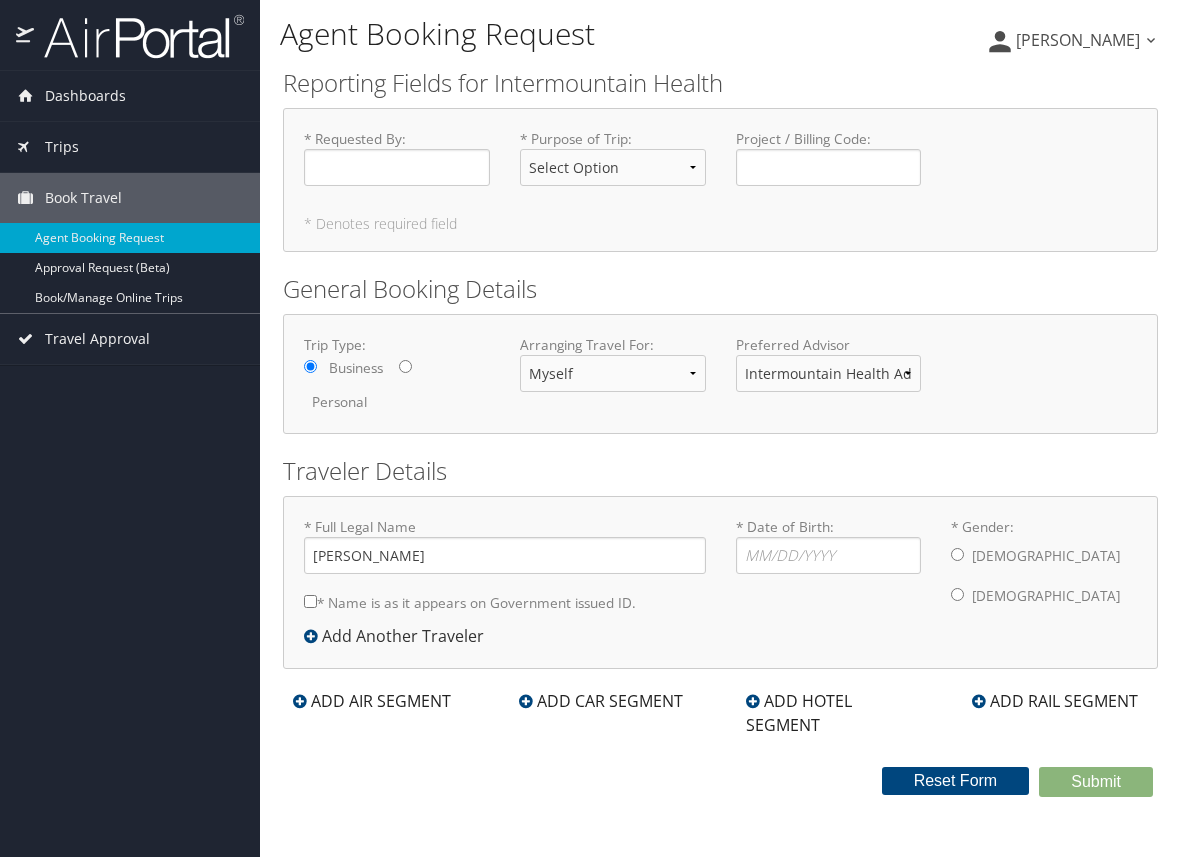 scroll, scrollTop: 0, scrollLeft: 0, axis: both 